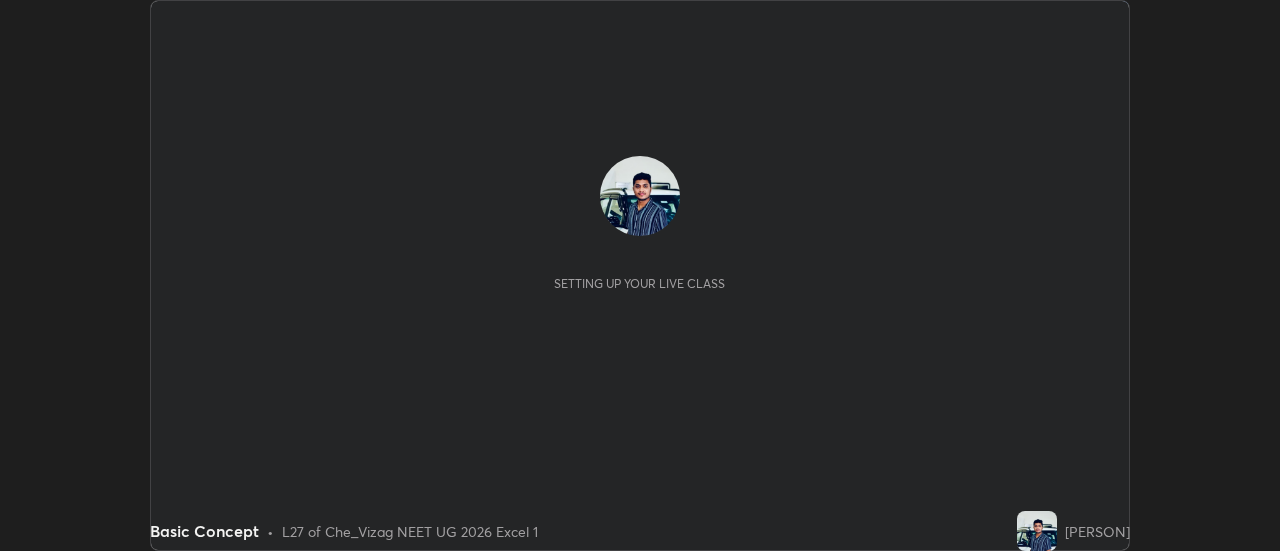 scroll, scrollTop: 0, scrollLeft: 0, axis: both 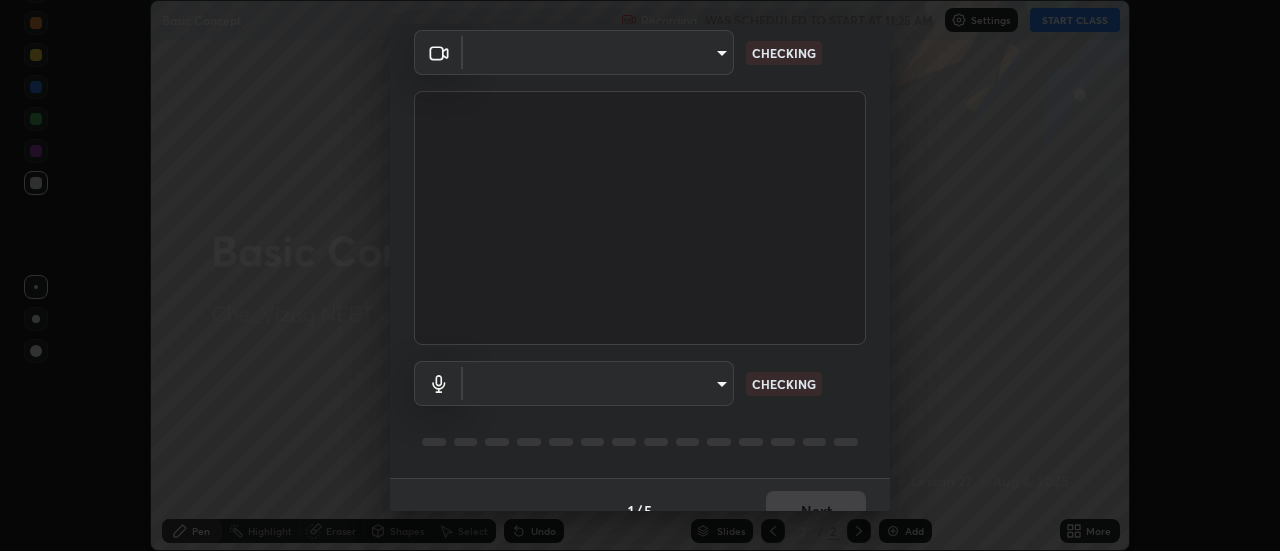 type on "acbb6098d6471371aa14d93c8858c27fd70b427109662103d823130ddc3b5b06" 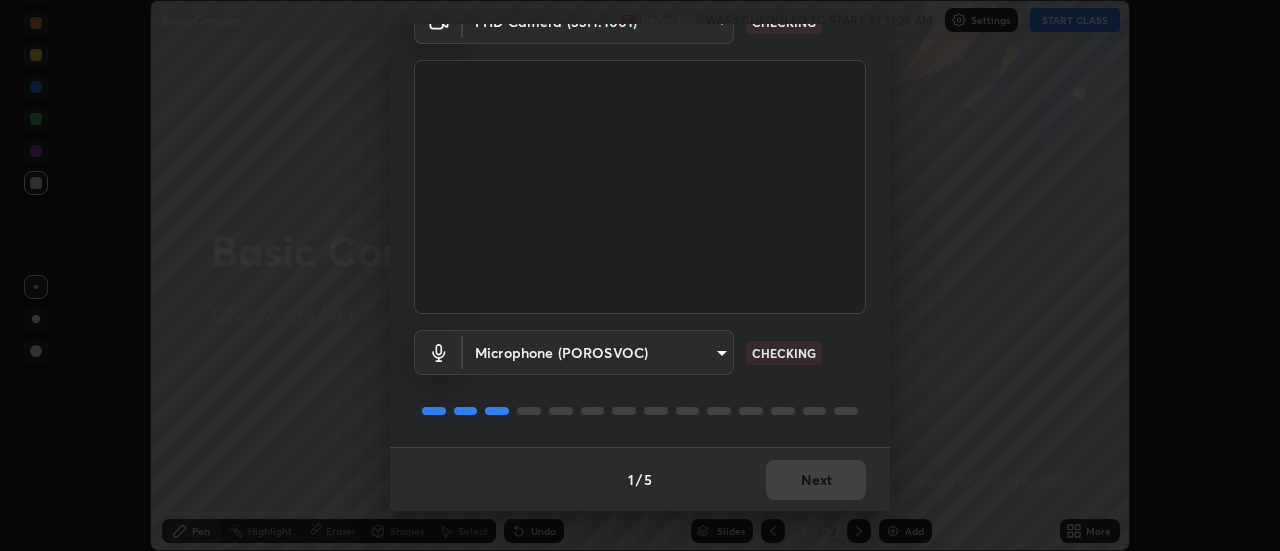 click on "1 / 5 Next" at bounding box center (640, 479) 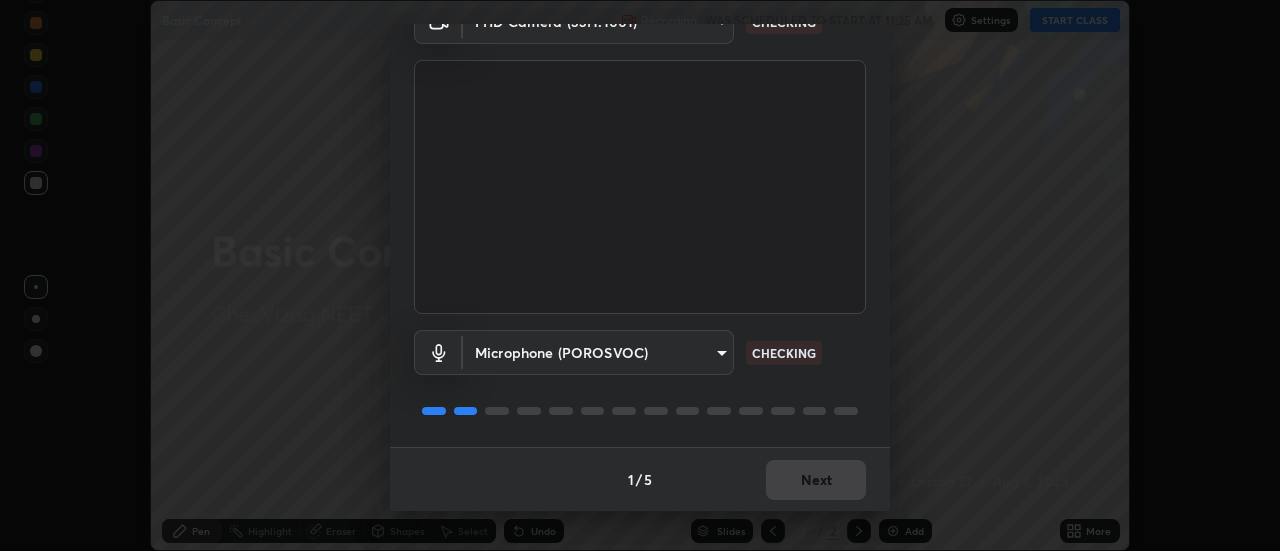 click on "1 / 5 Next" at bounding box center (640, 479) 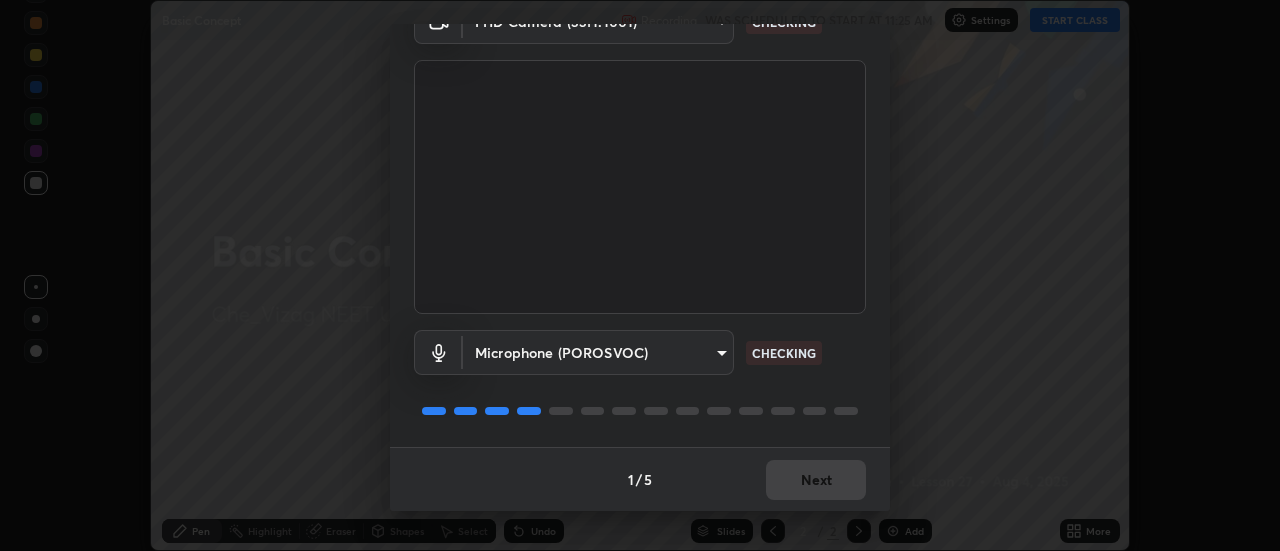 click on "1 / 5 Next" at bounding box center (640, 479) 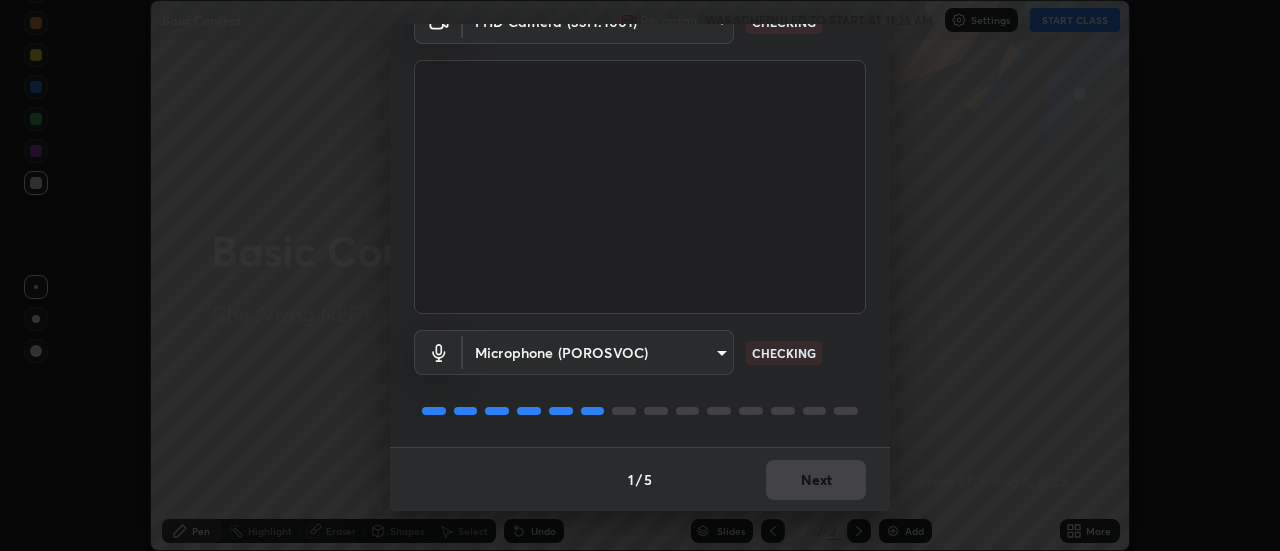 click on "1 / 5 Next" at bounding box center [640, 479] 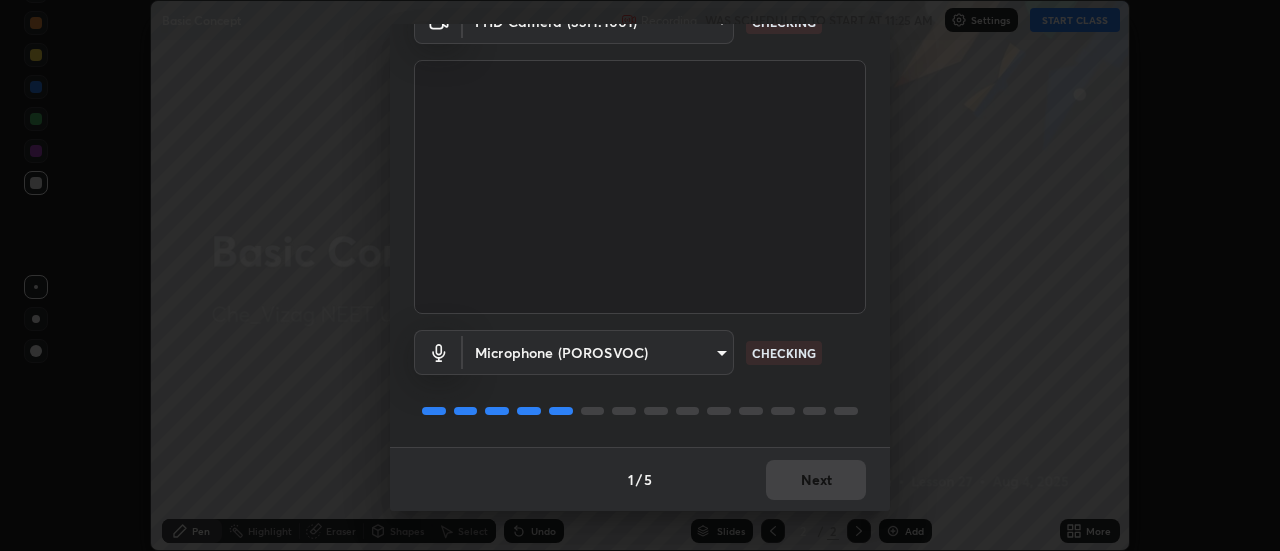 click on "1 / 5 Next" at bounding box center (640, 479) 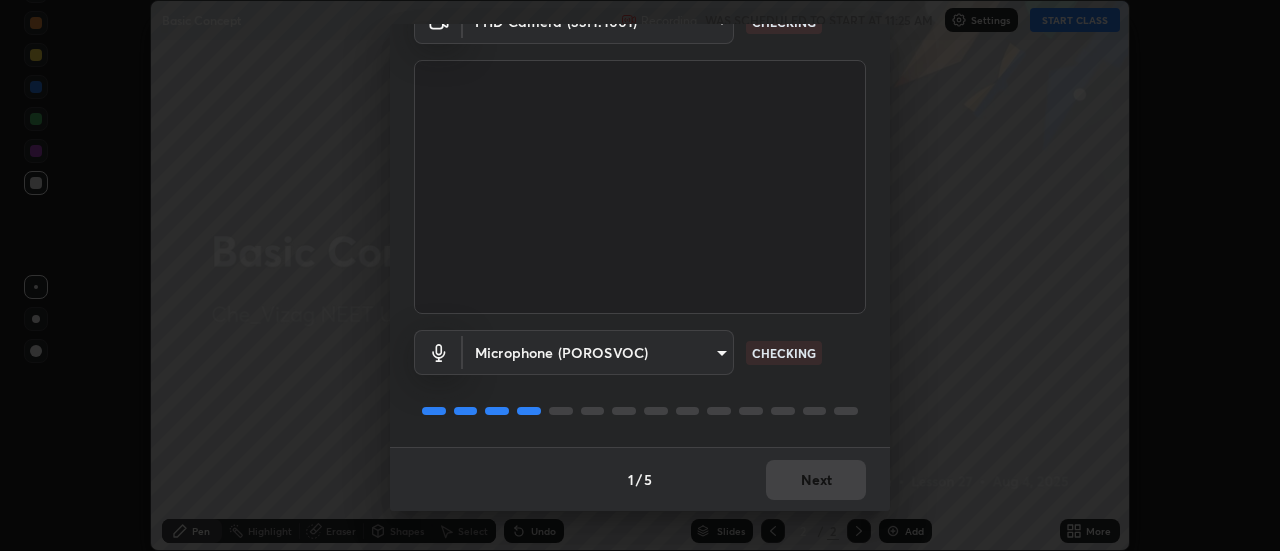 click on "1 / 5 Next" at bounding box center (640, 479) 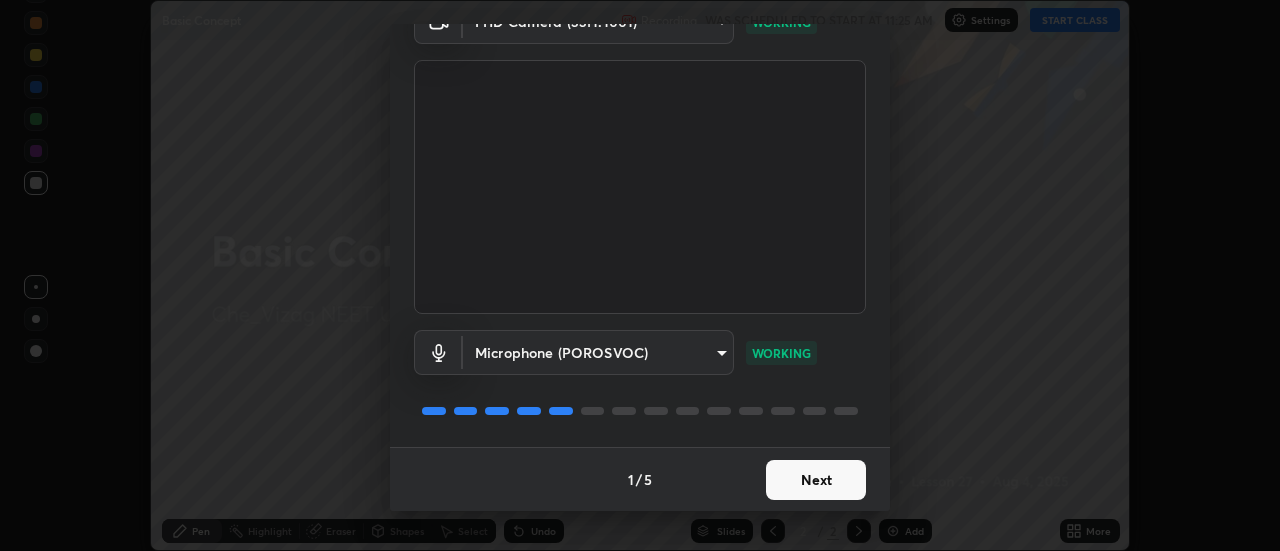 click on "Next" at bounding box center (816, 480) 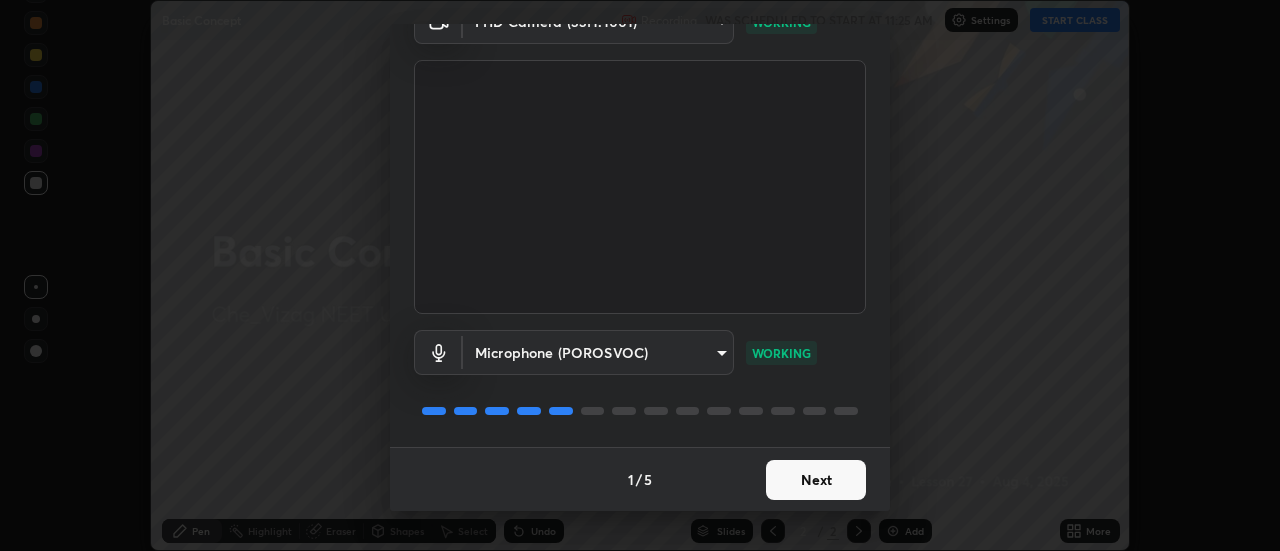 scroll, scrollTop: 0, scrollLeft: 0, axis: both 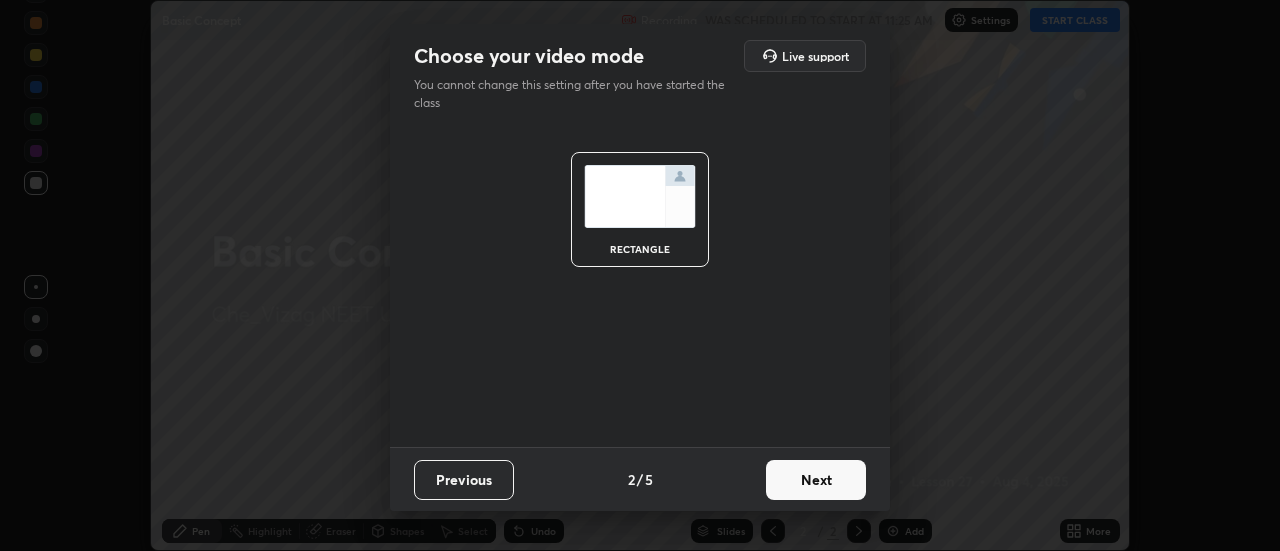 click on "Next" at bounding box center [816, 480] 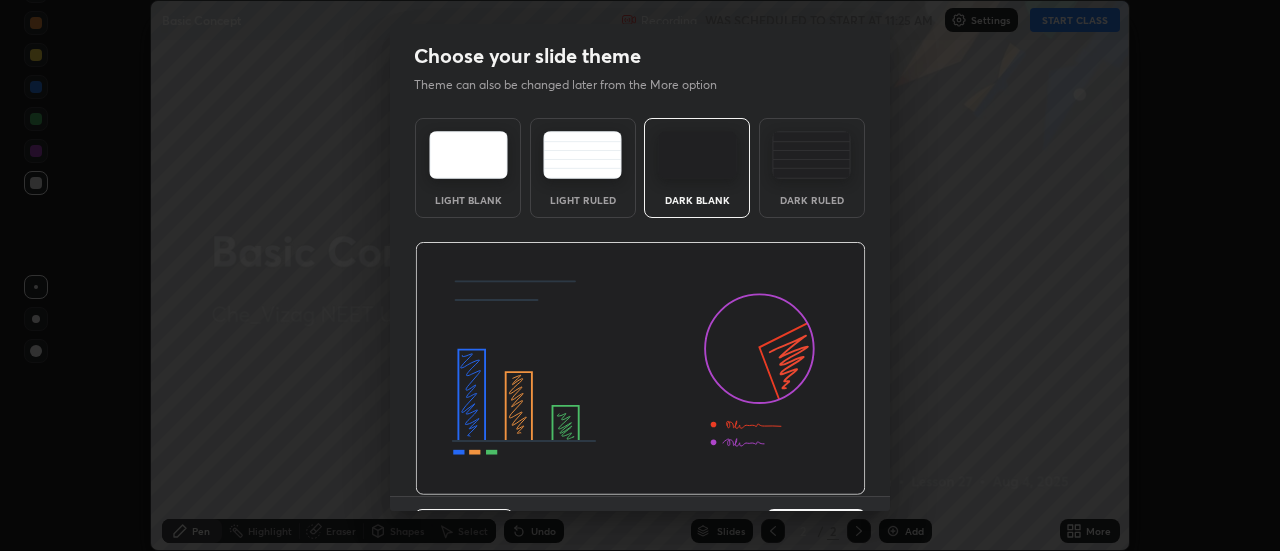 scroll, scrollTop: 49, scrollLeft: 0, axis: vertical 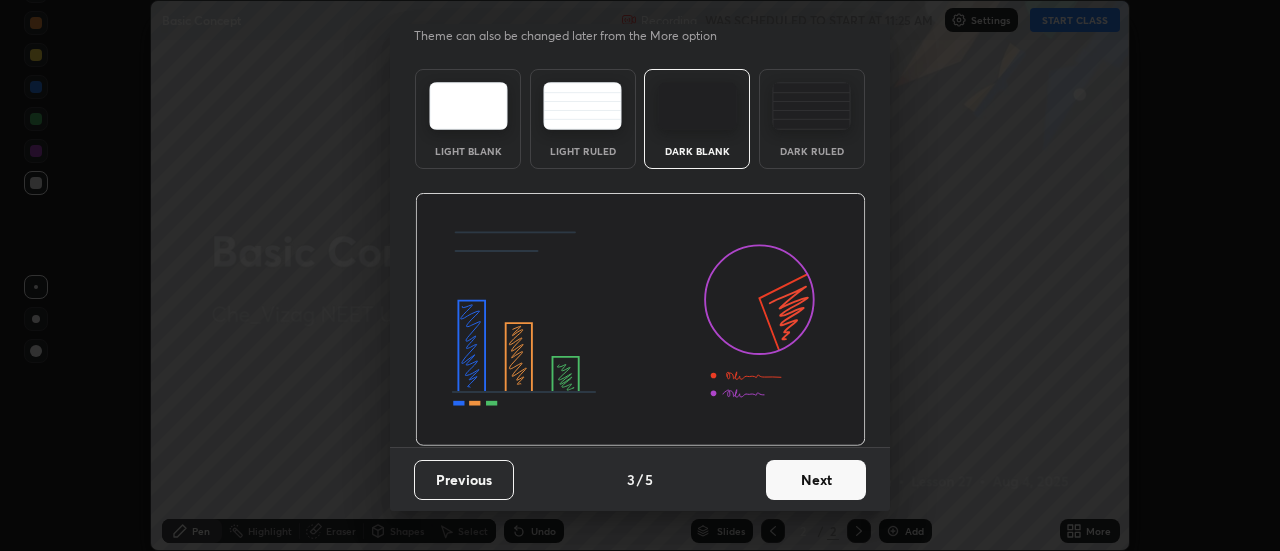 click on "Next" at bounding box center [816, 480] 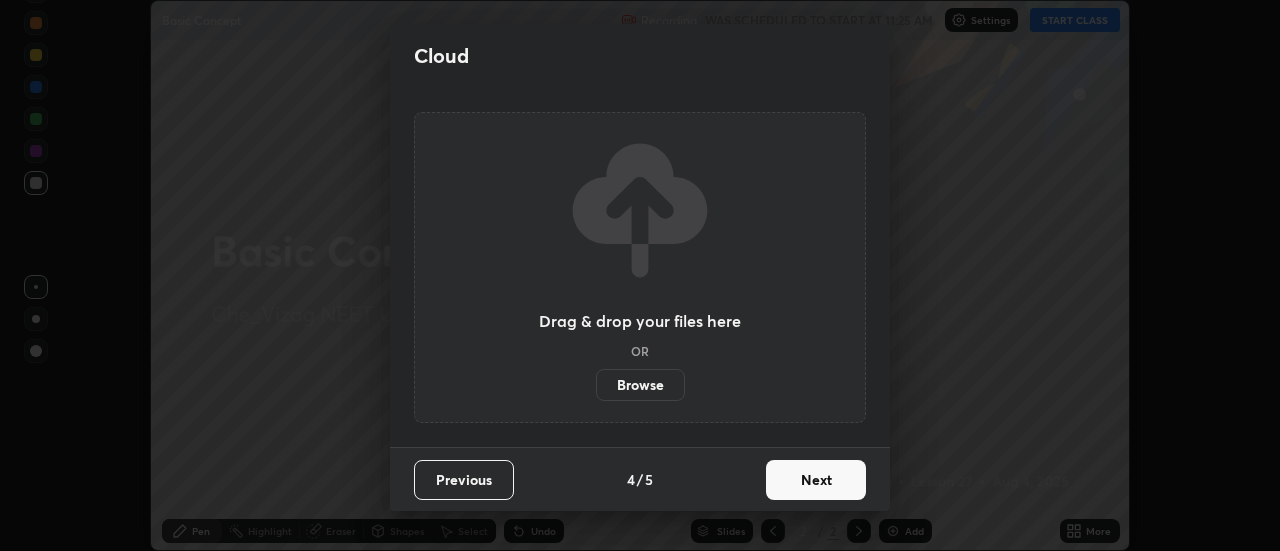 click on "Next" at bounding box center (816, 480) 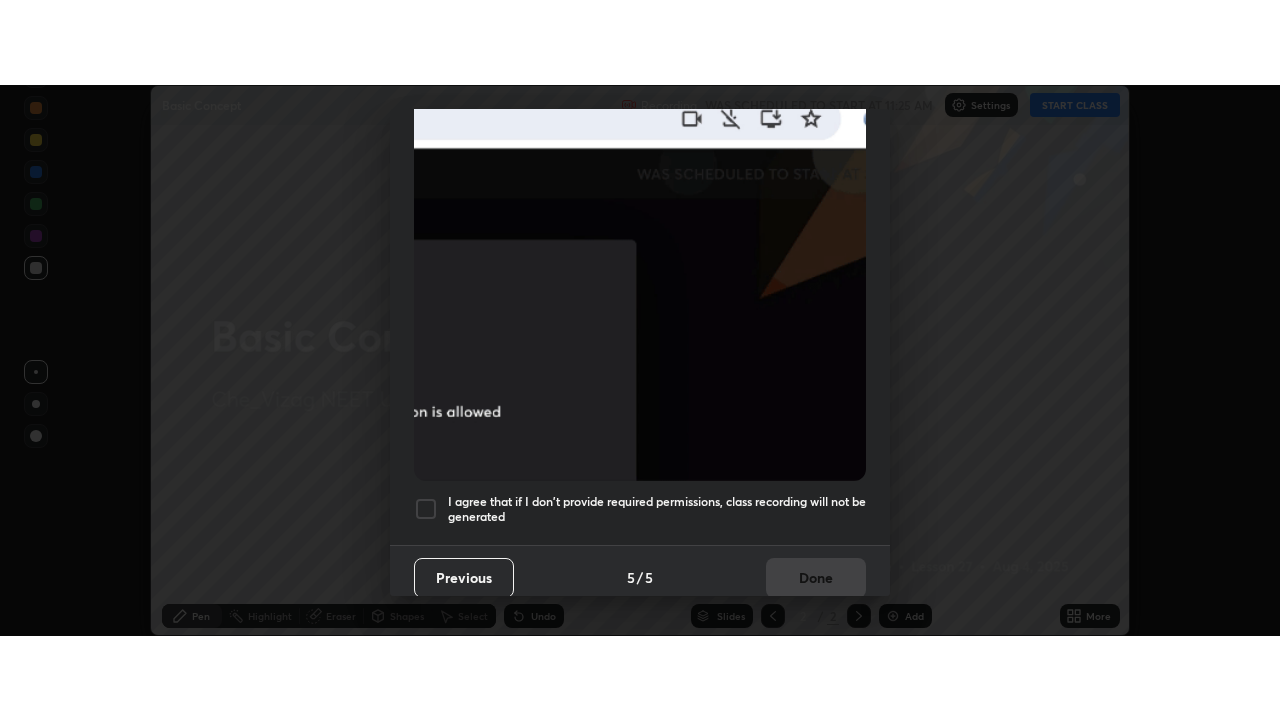 scroll, scrollTop: 513, scrollLeft: 0, axis: vertical 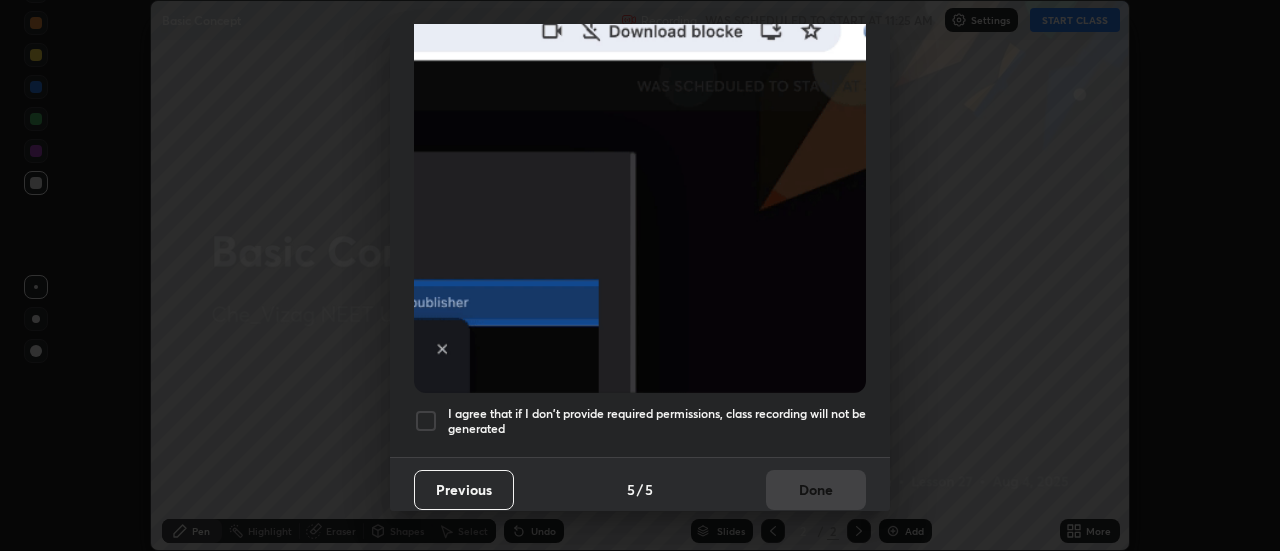 click at bounding box center (426, 421) 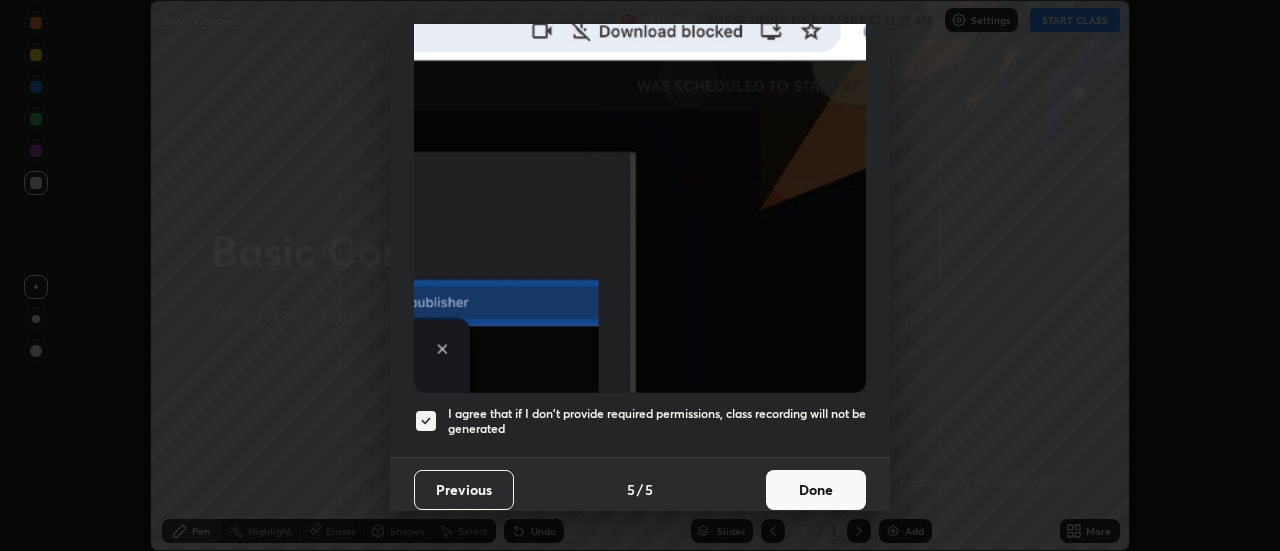 click on "Done" at bounding box center (816, 490) 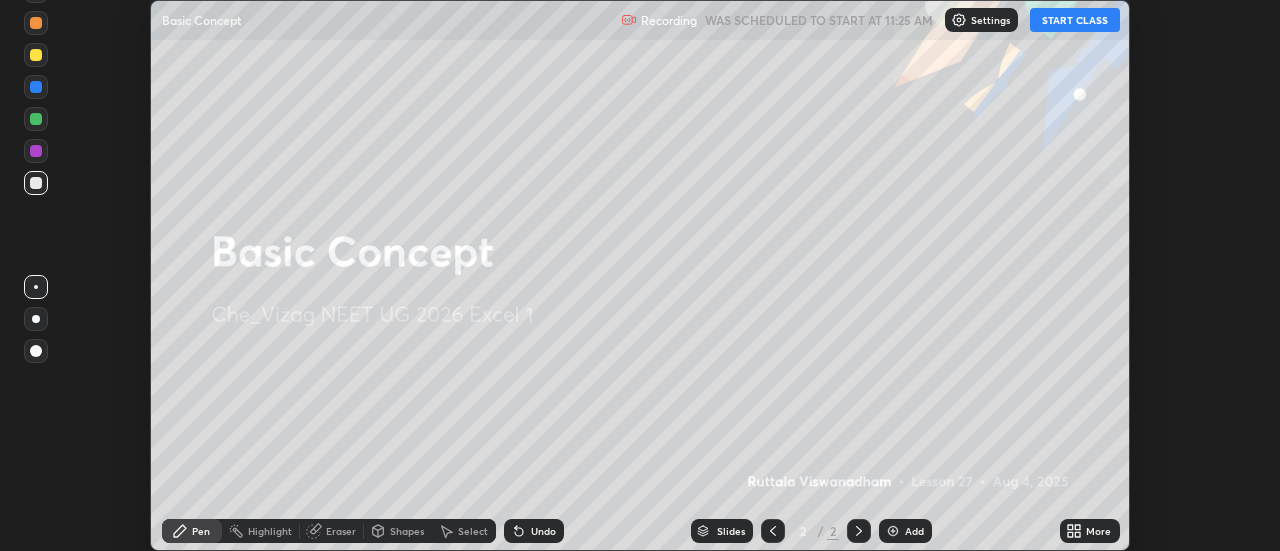 click 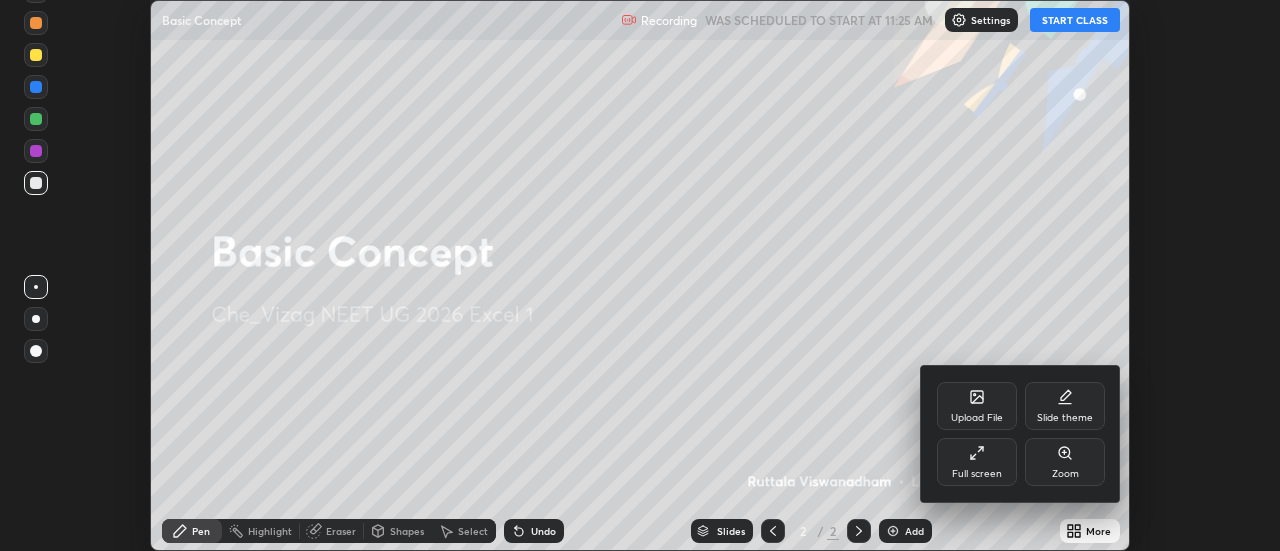 click on "Full screen" at bounding box center (977, 462) 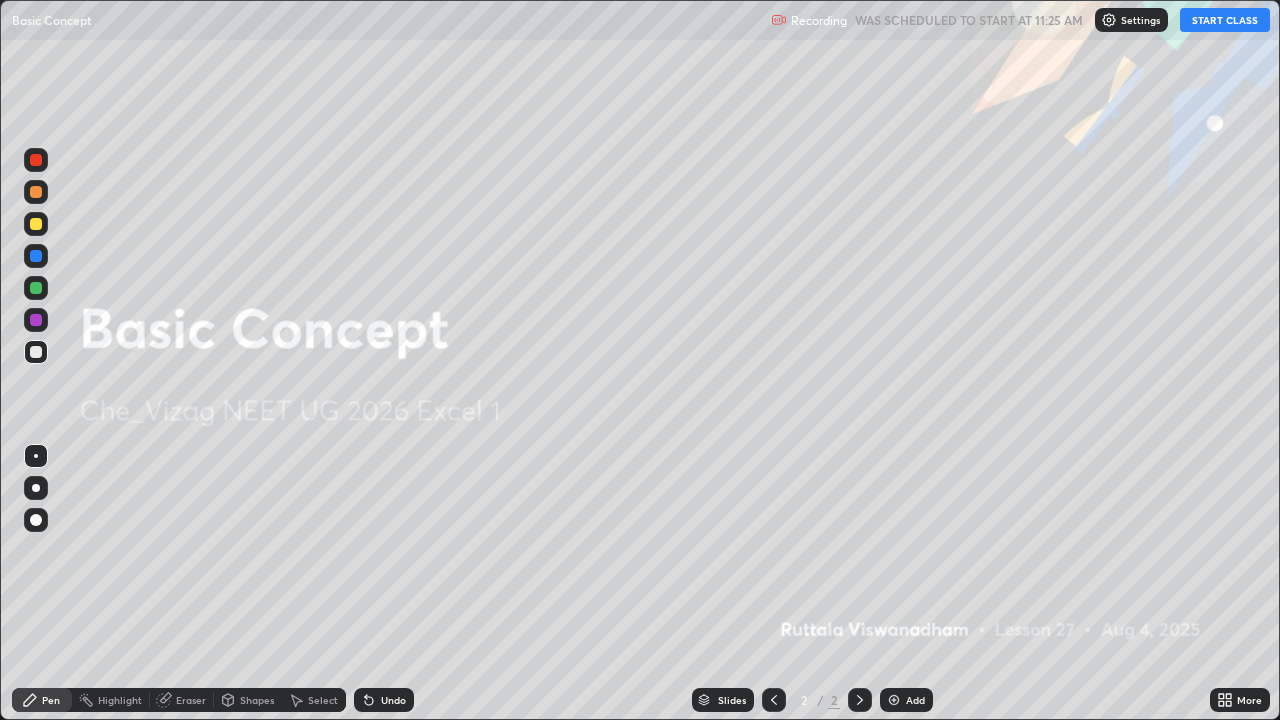 scroll, scrollTop: 99280, scrollLeft: 98720, axis: both 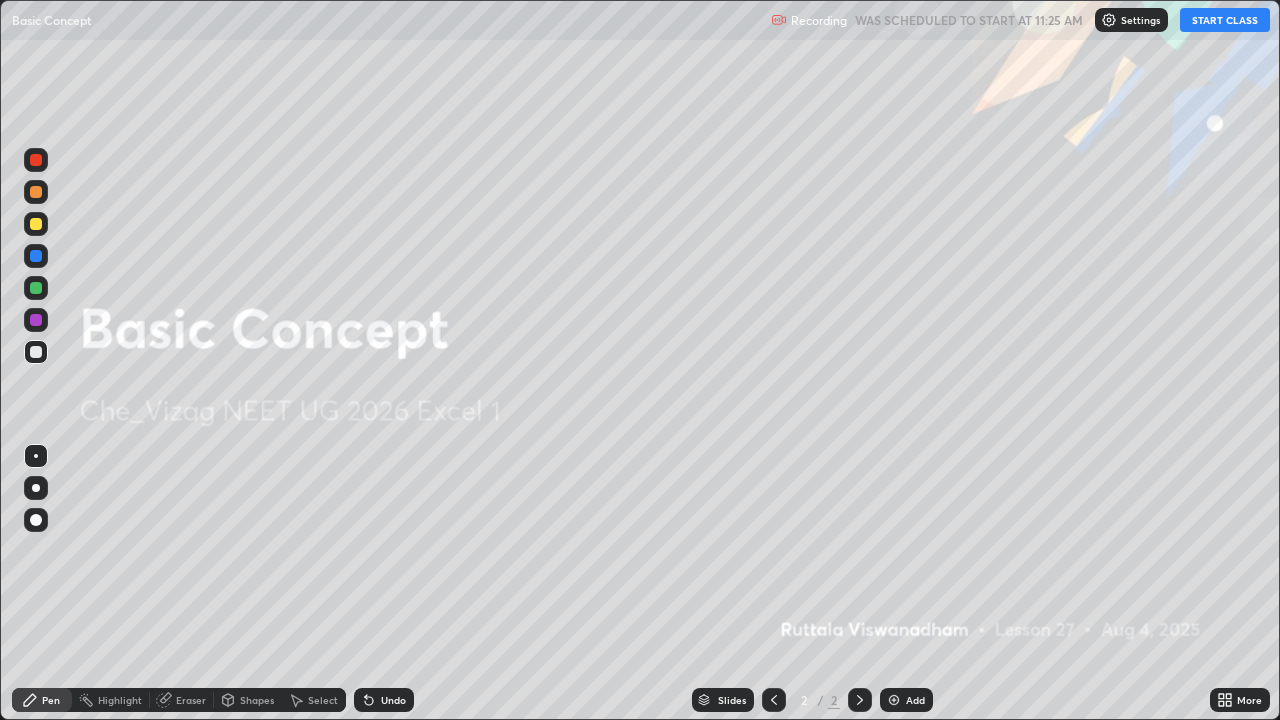 click on "START CLASS" at bounding box center [1225, 20] 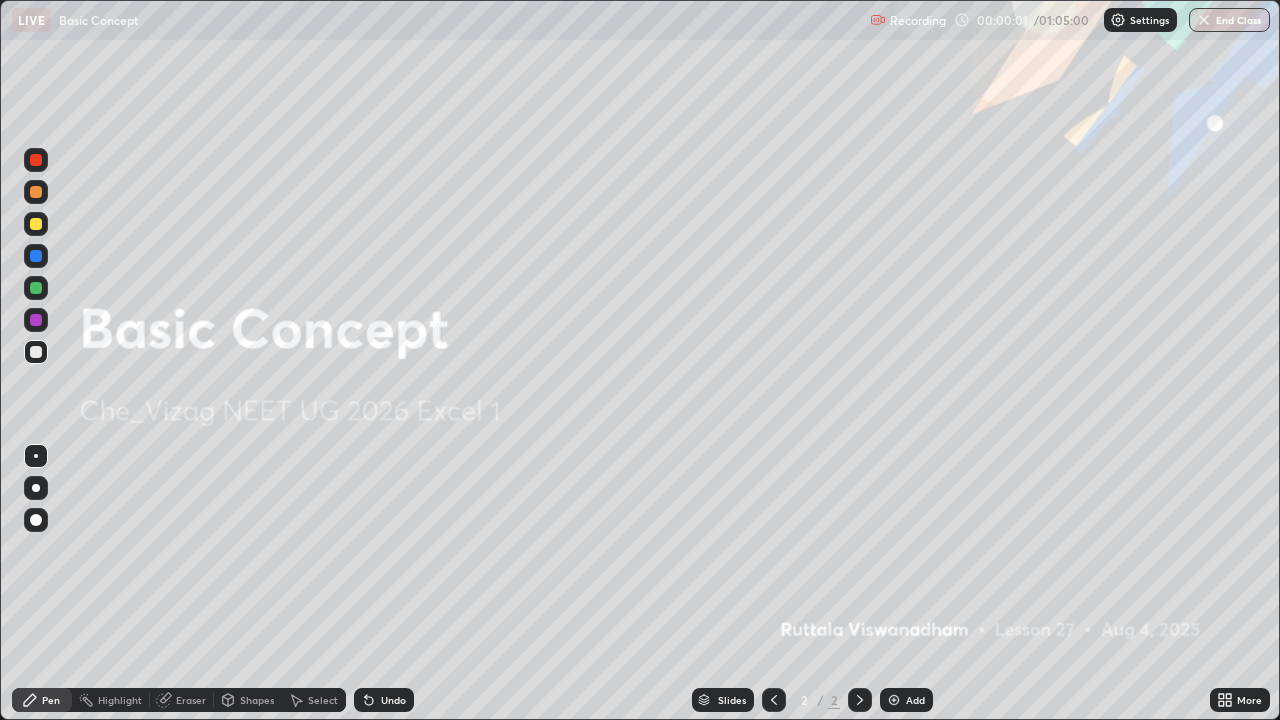 click on "Add" at bounding box center [906, 700] 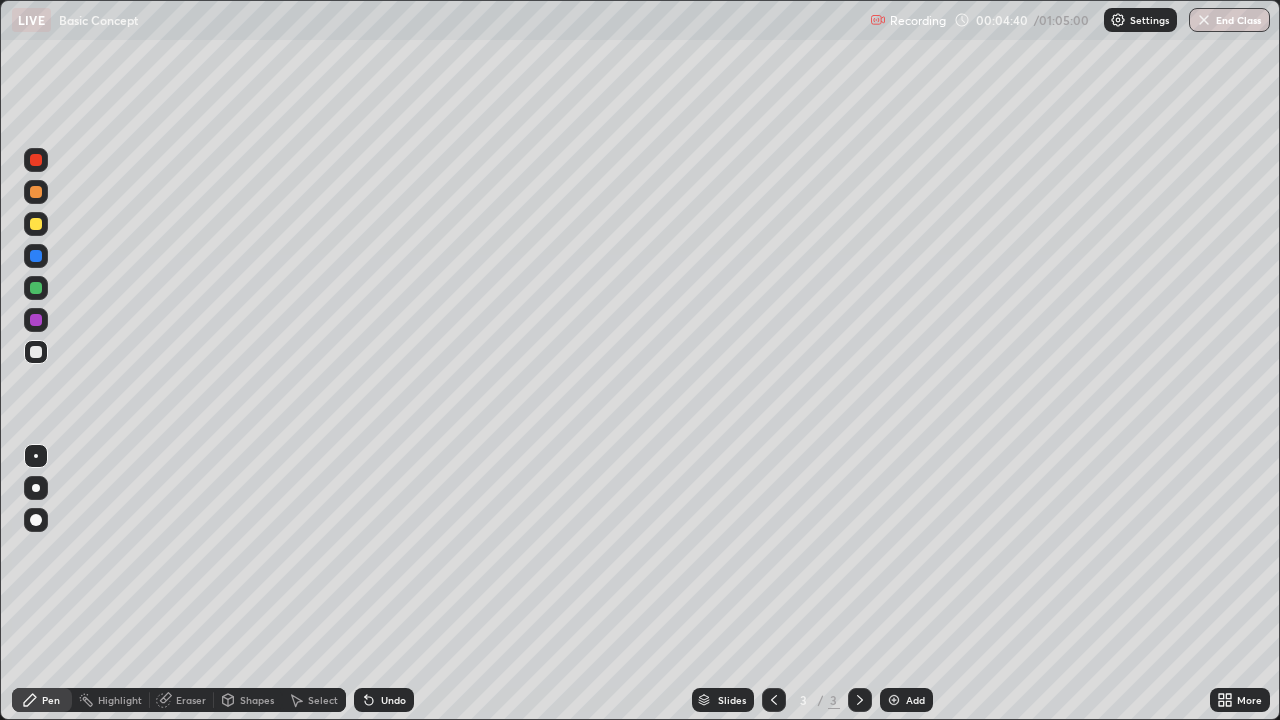 click at bounding box center (36, 224) 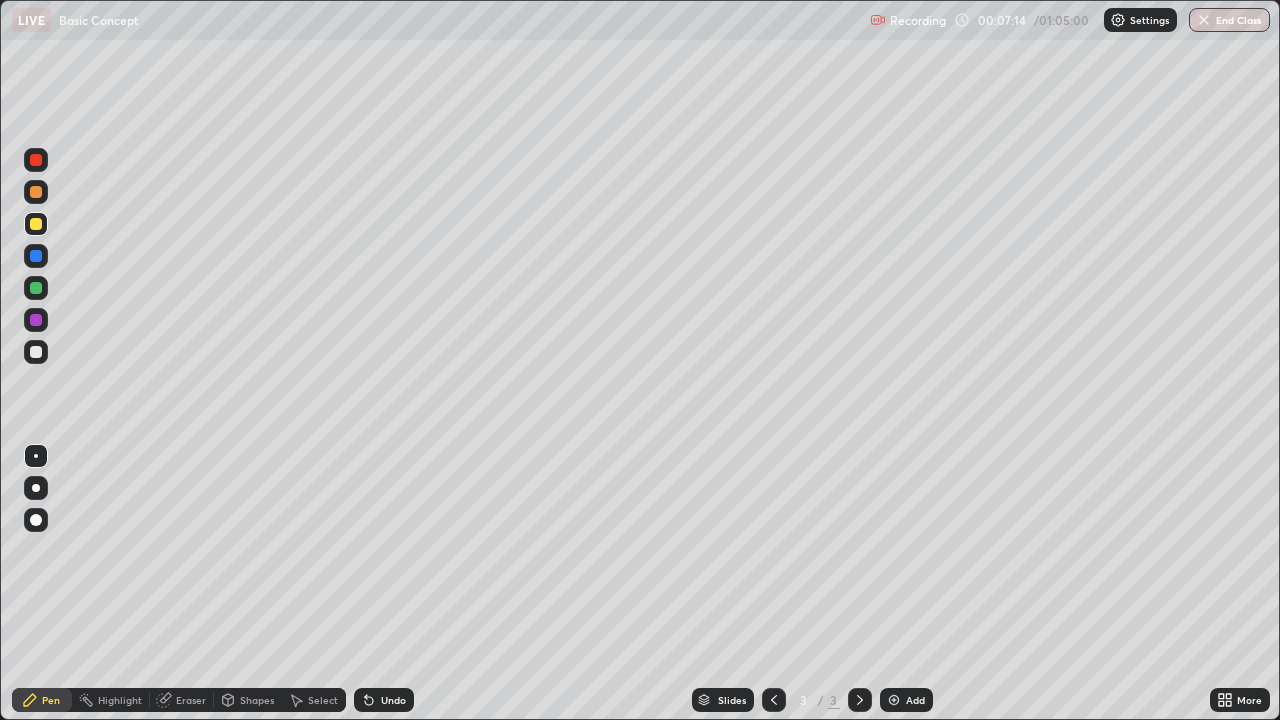 click at bounding box center (36, 352) 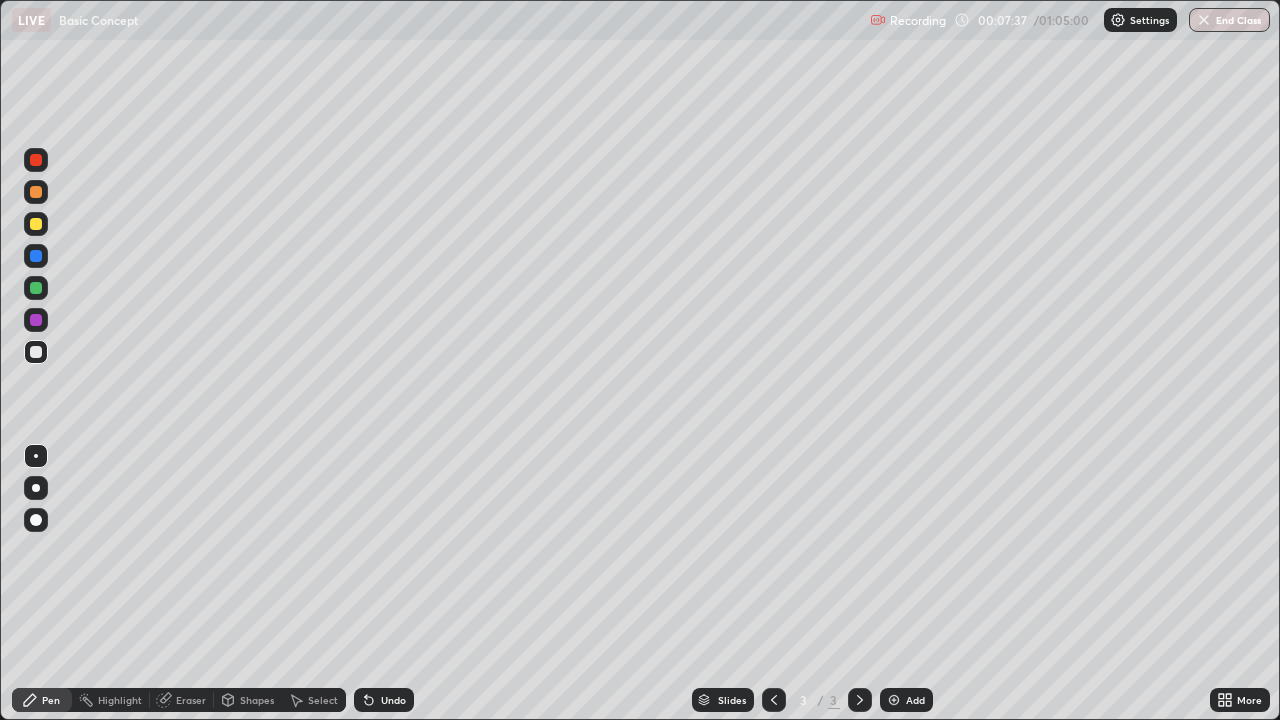click at bounding box center (36, 224) 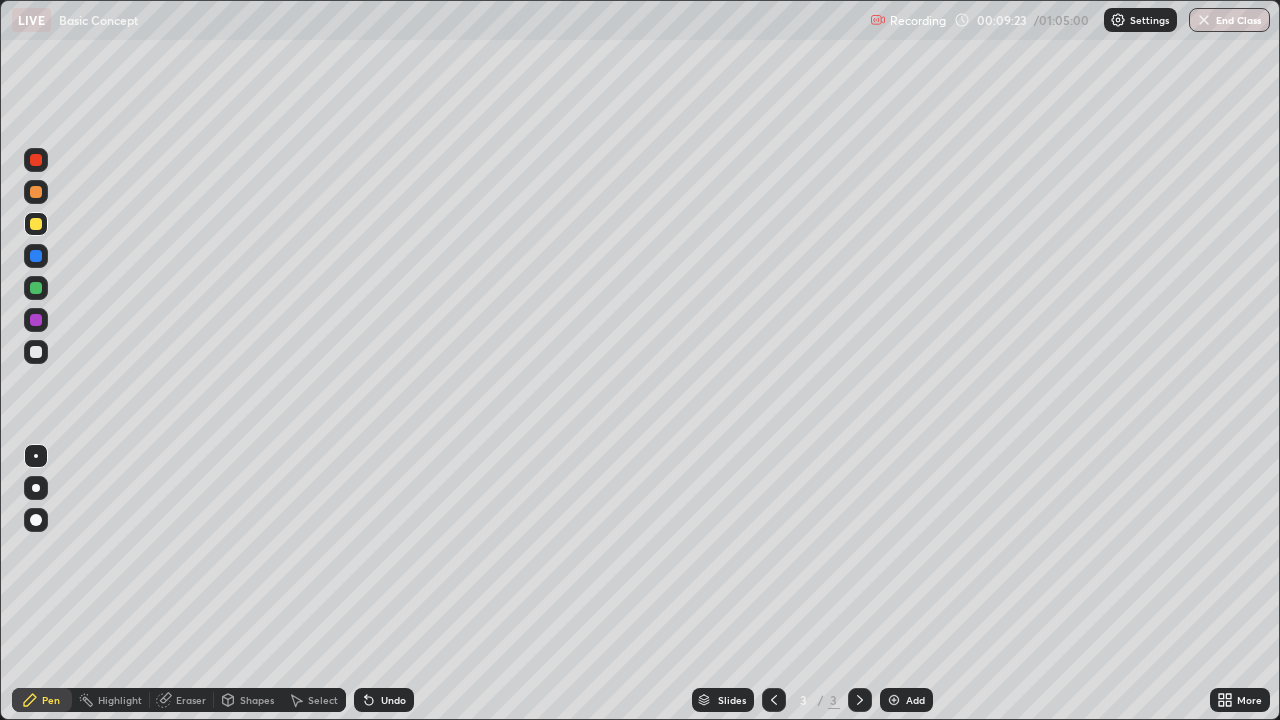 click on "Add" at bounding box center (906, 700) 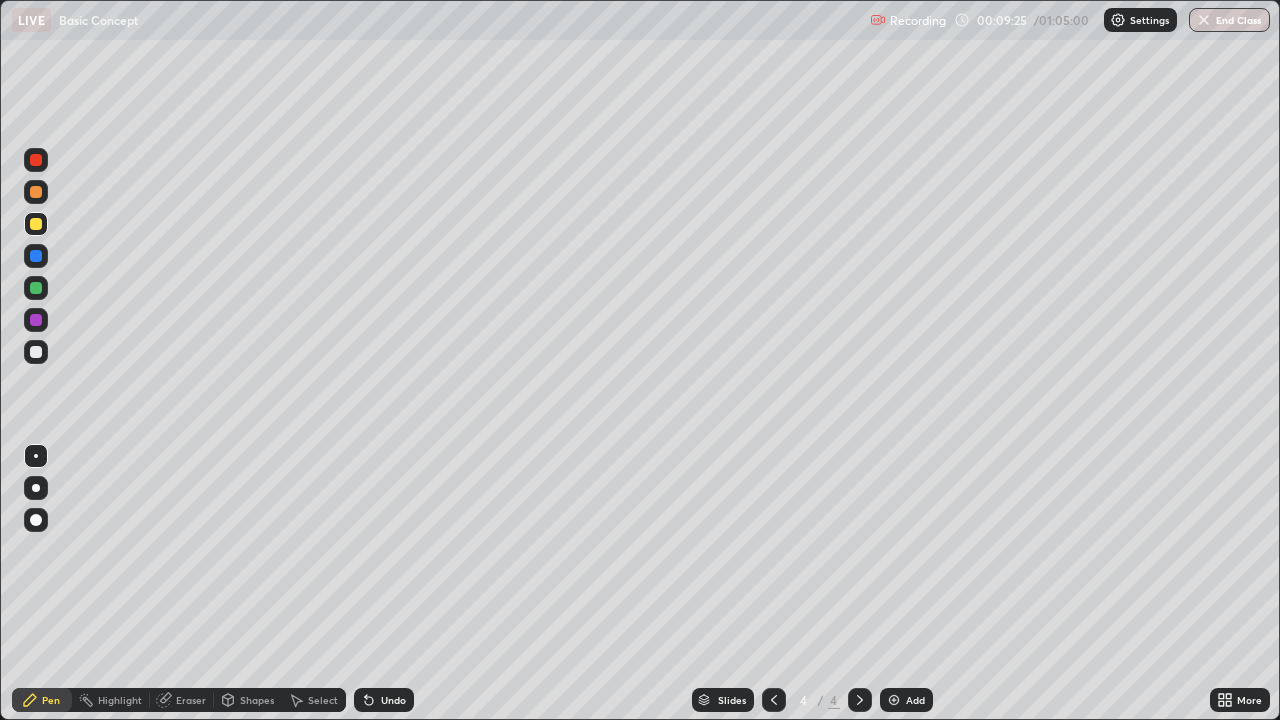 click 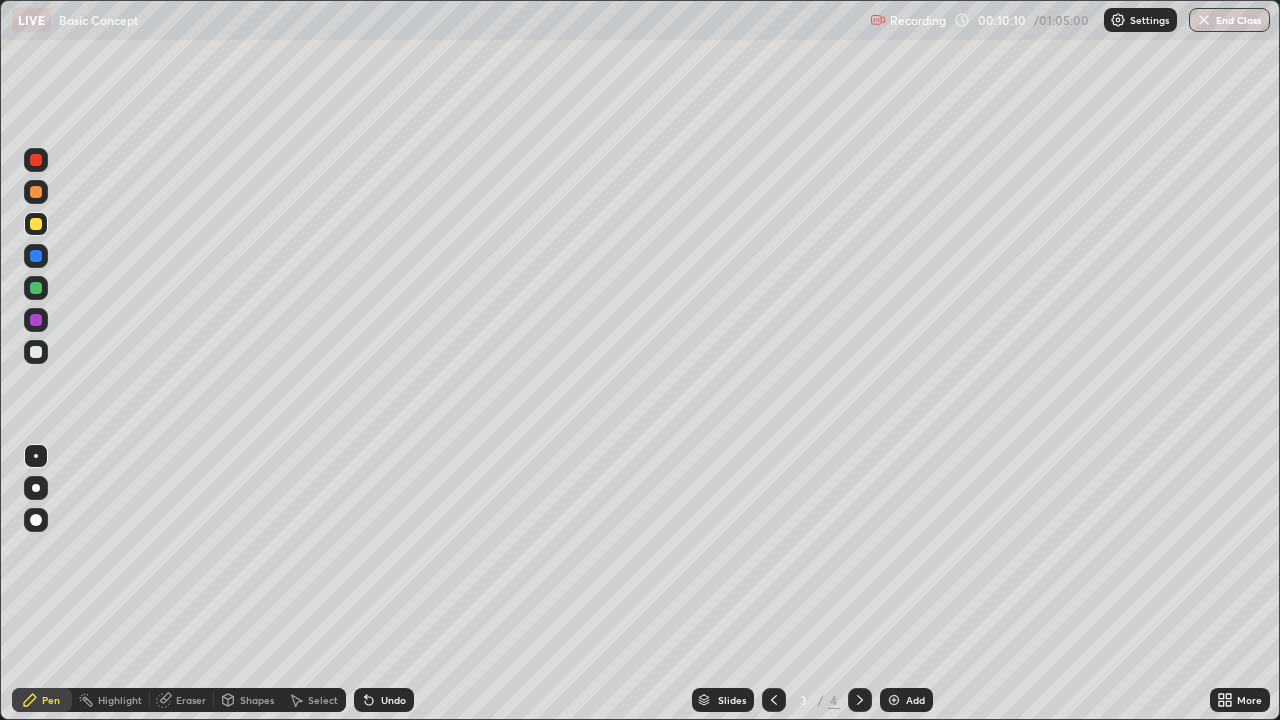 click on "Add" at bounding box center (906, 700) 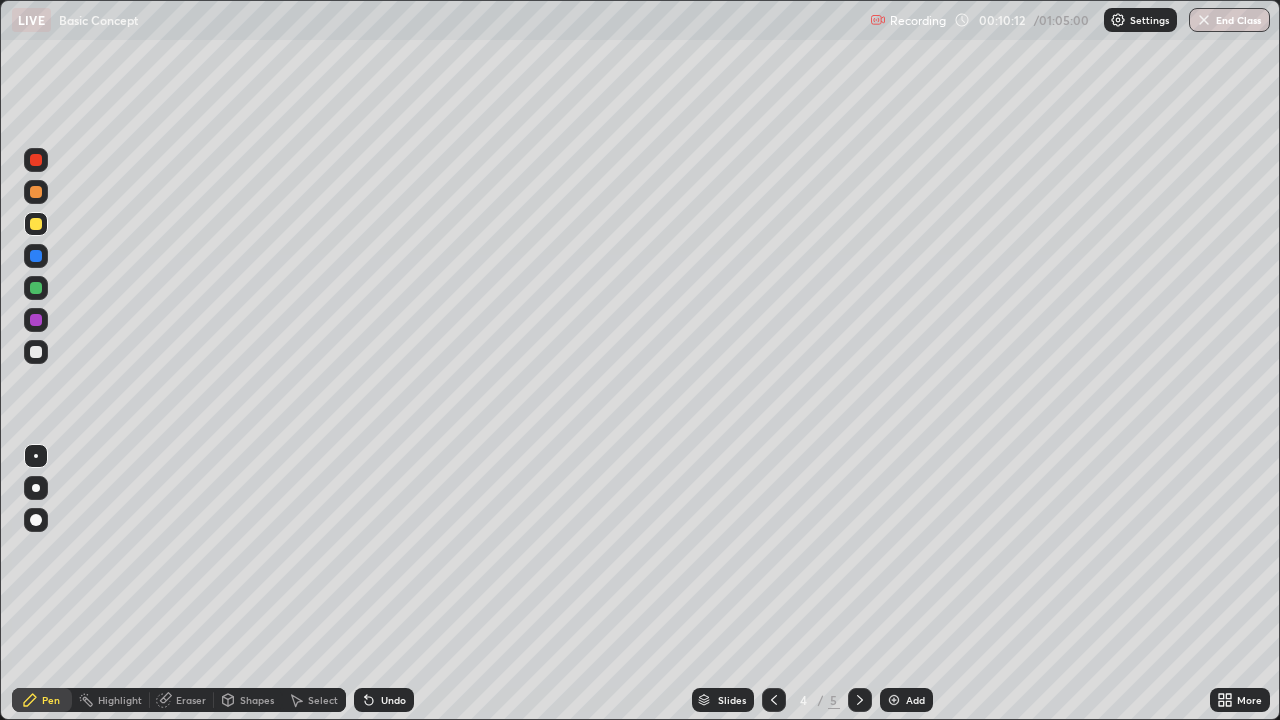 click at bounding box center [36, 352] 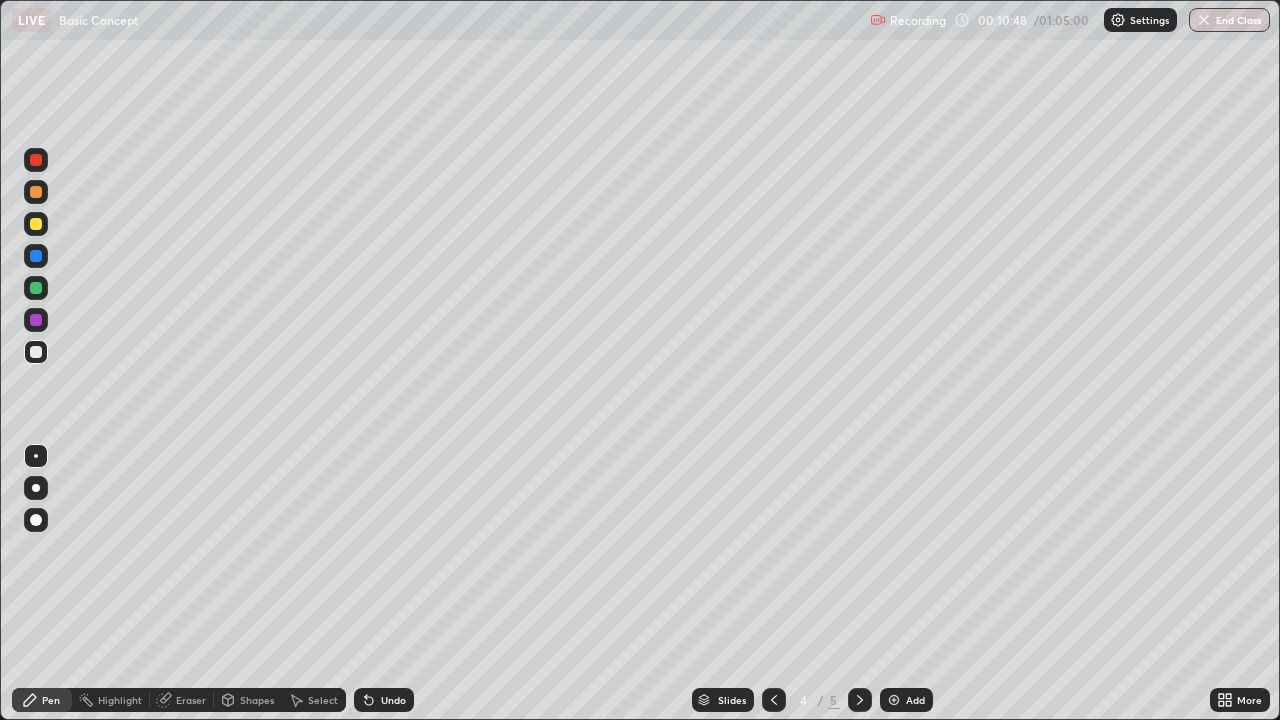 click on "Undo" at bounding box center [393, 700] 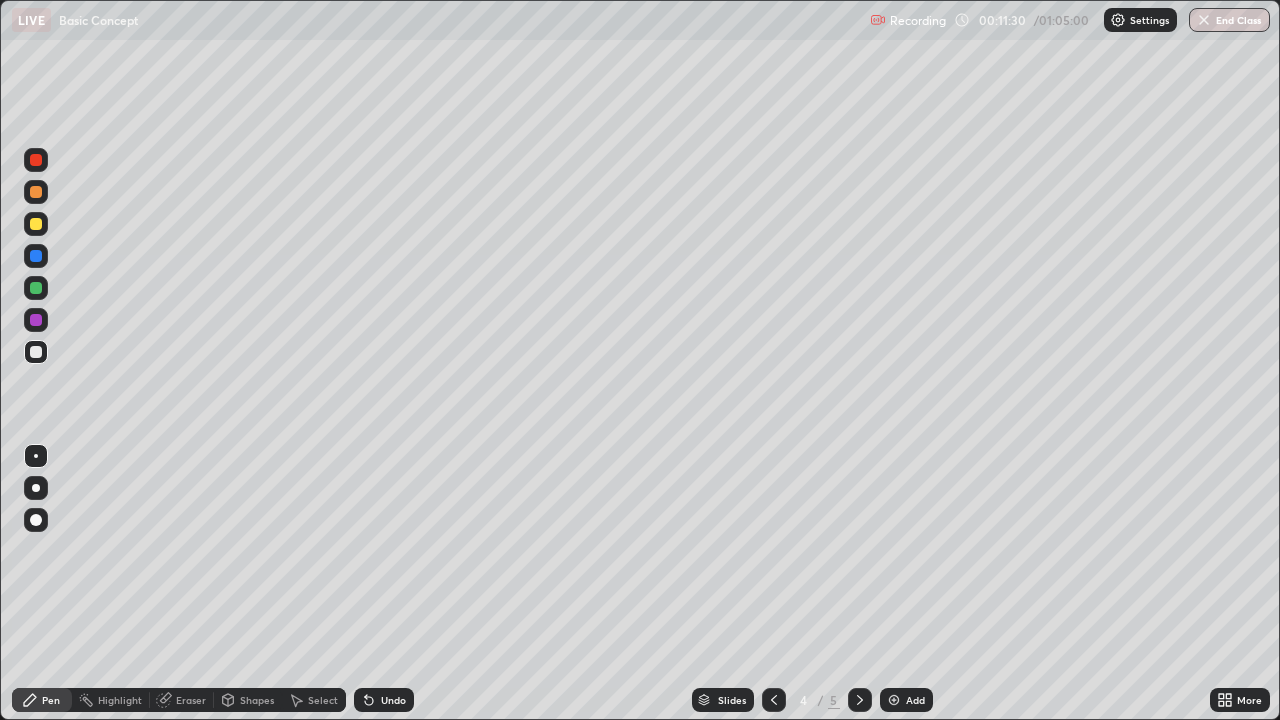 click on "Undo" at bounding box center (384, 700) 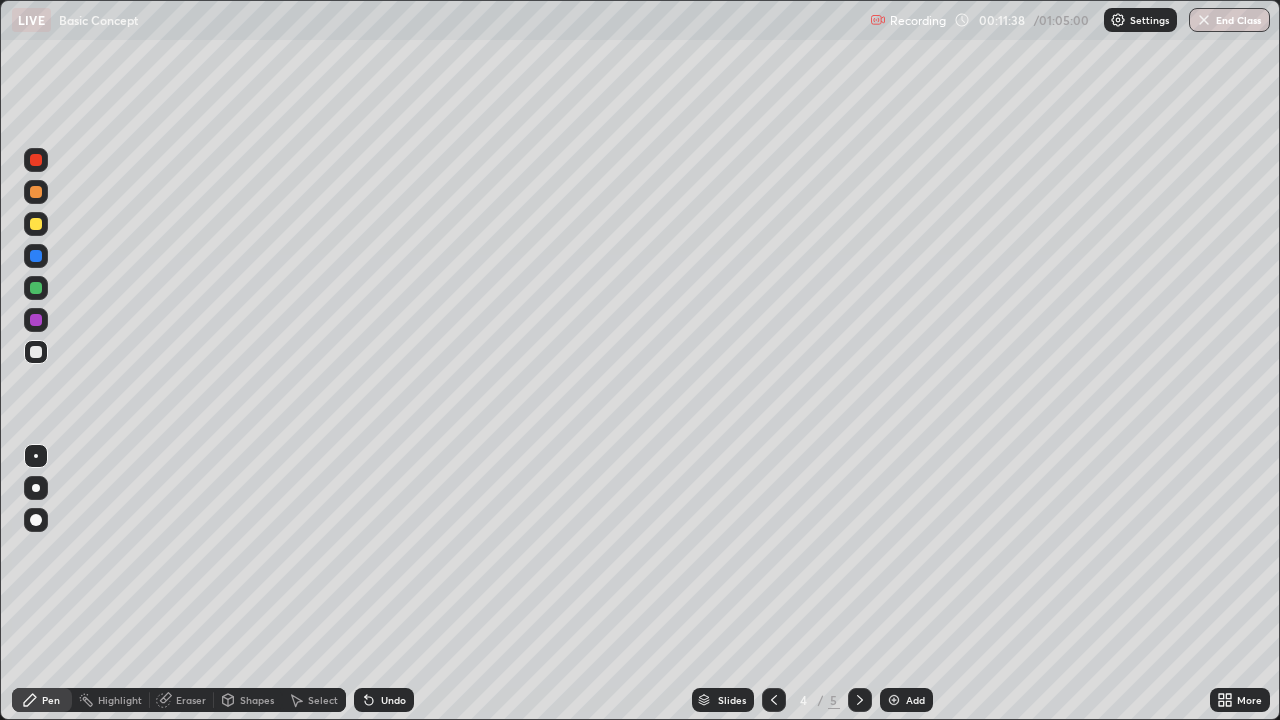 click on "Undo" at bounding box center [384, 700] 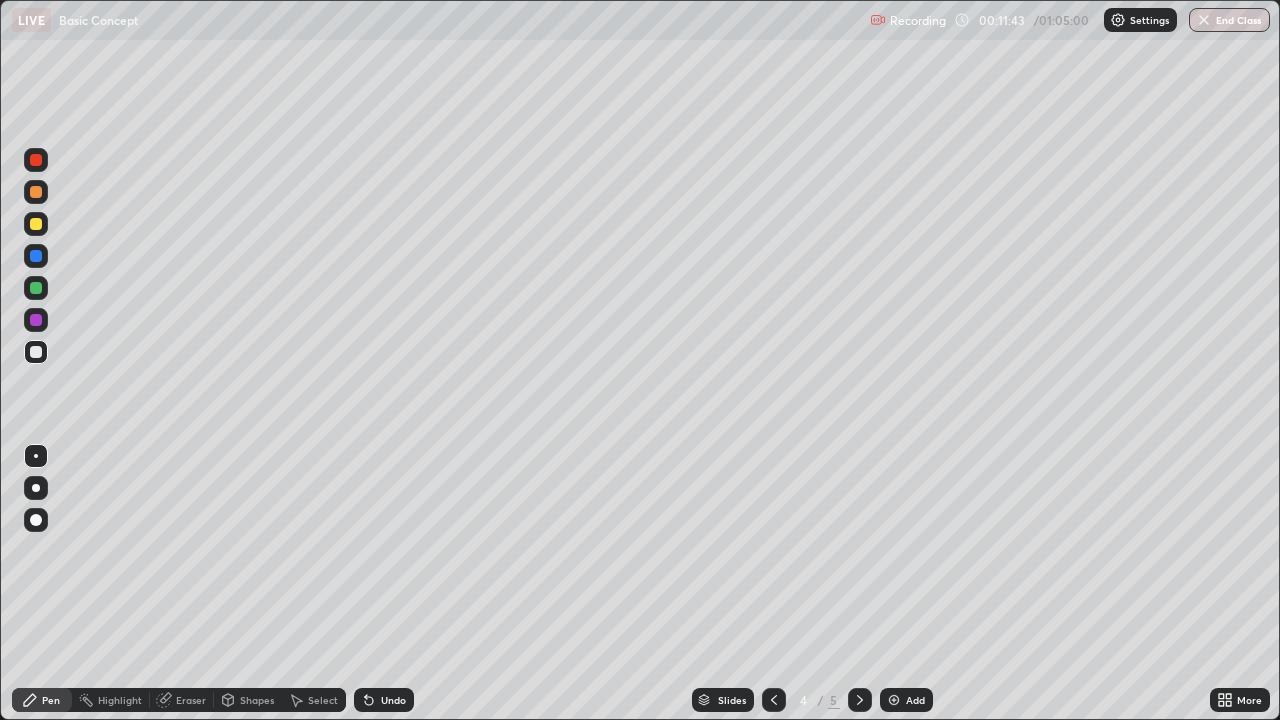 click on "Undo" at bounding box center (384, 700) 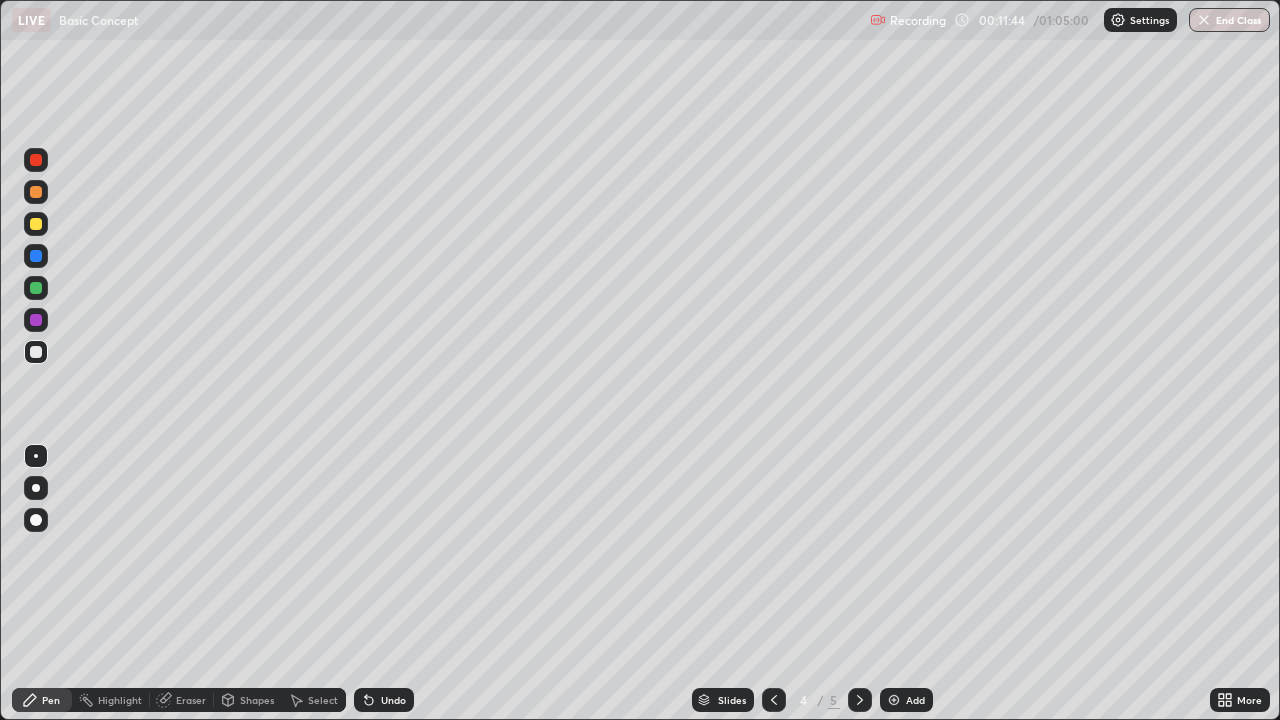click on "Undo" at bounding box center (393, 700) 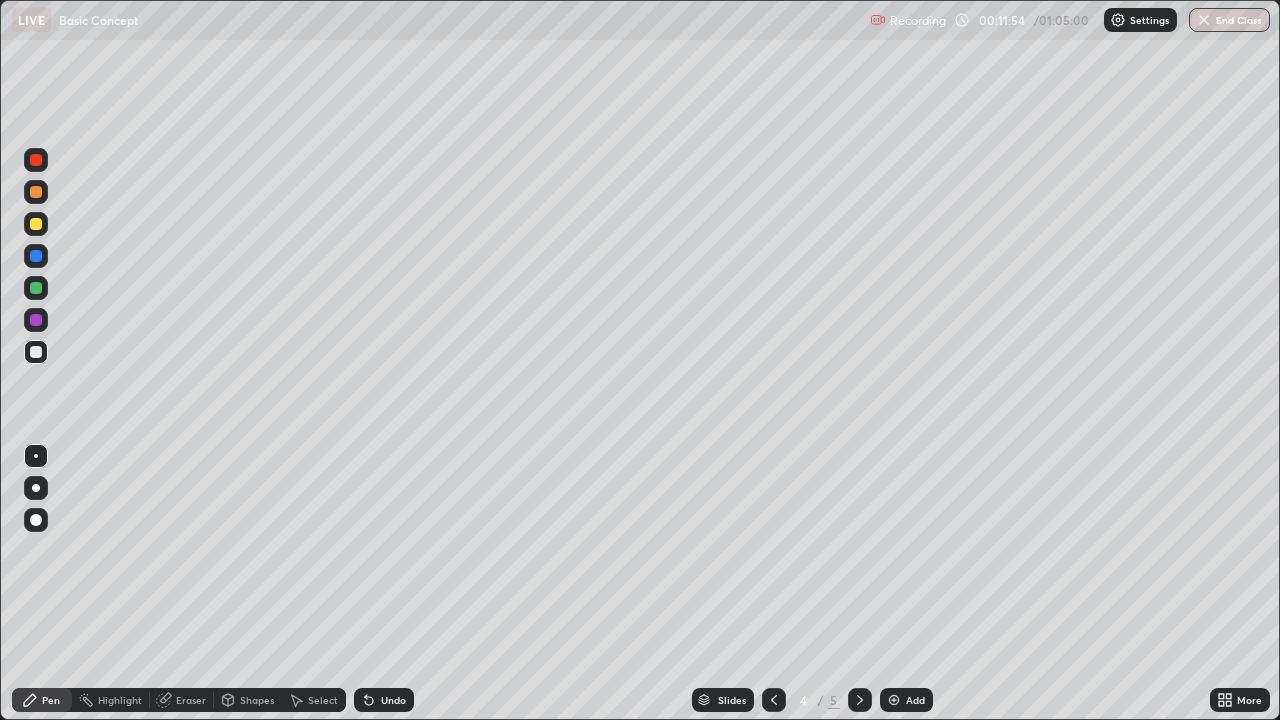 click on "Undo" at bounding box center [393, 700] 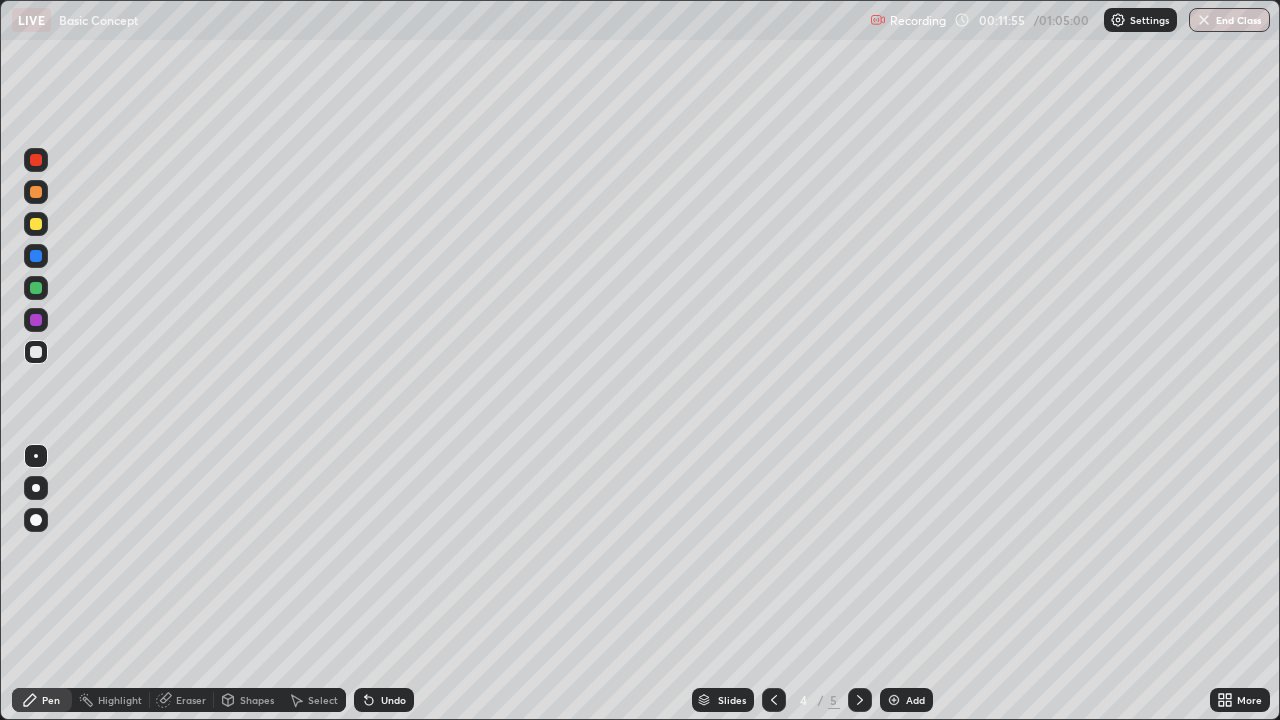 click on "Undo" at bounding box center (393, 700) 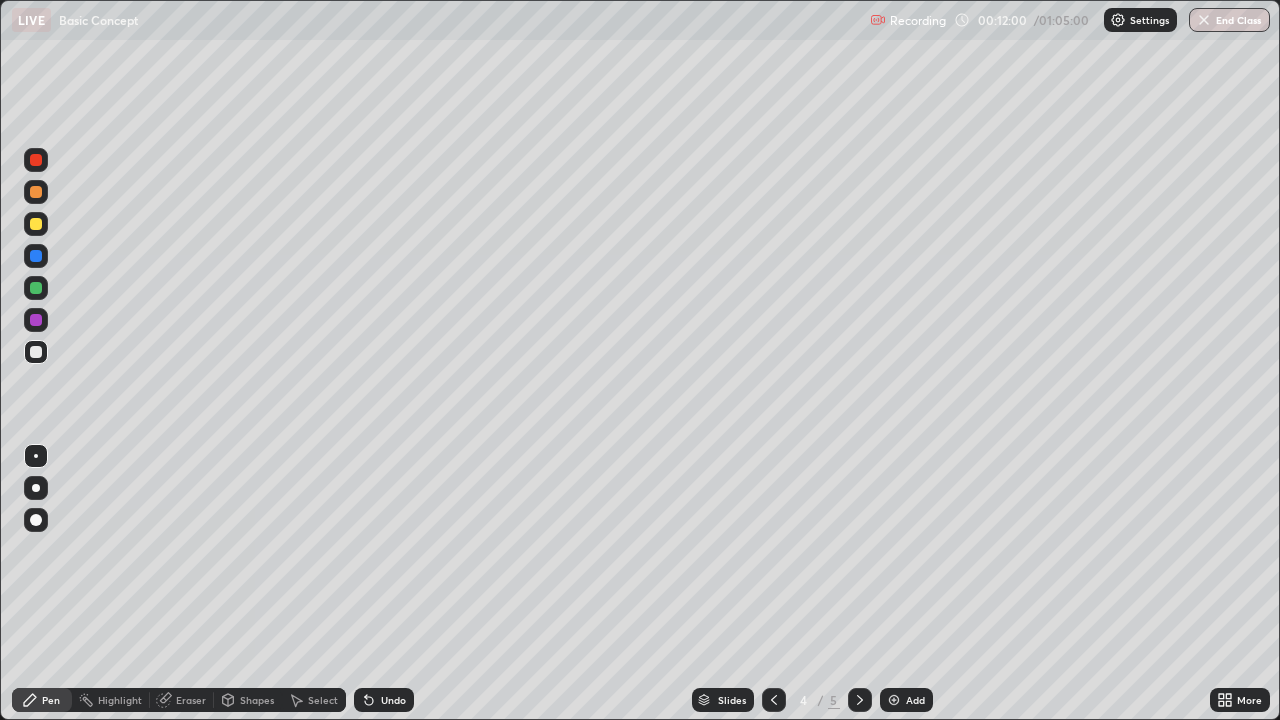 click on "Undo" at bounding box center (393, 700) 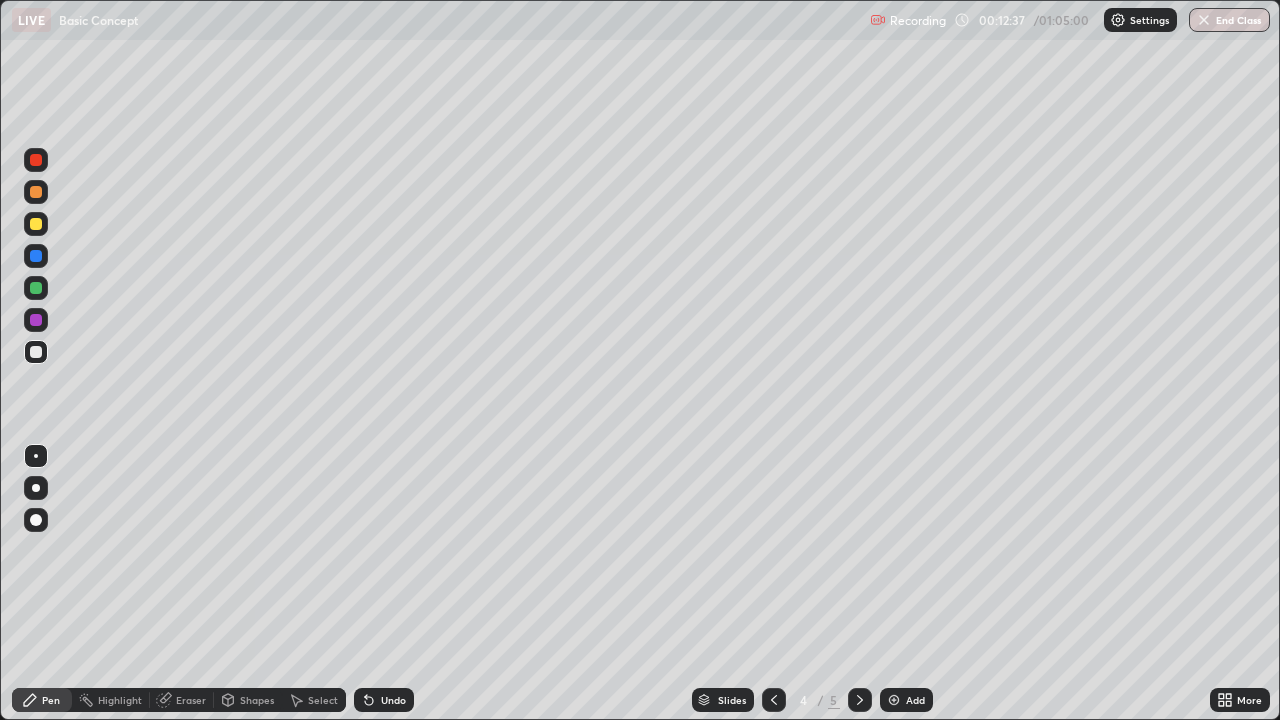 click on "Select" at bounding box center (323, 700) 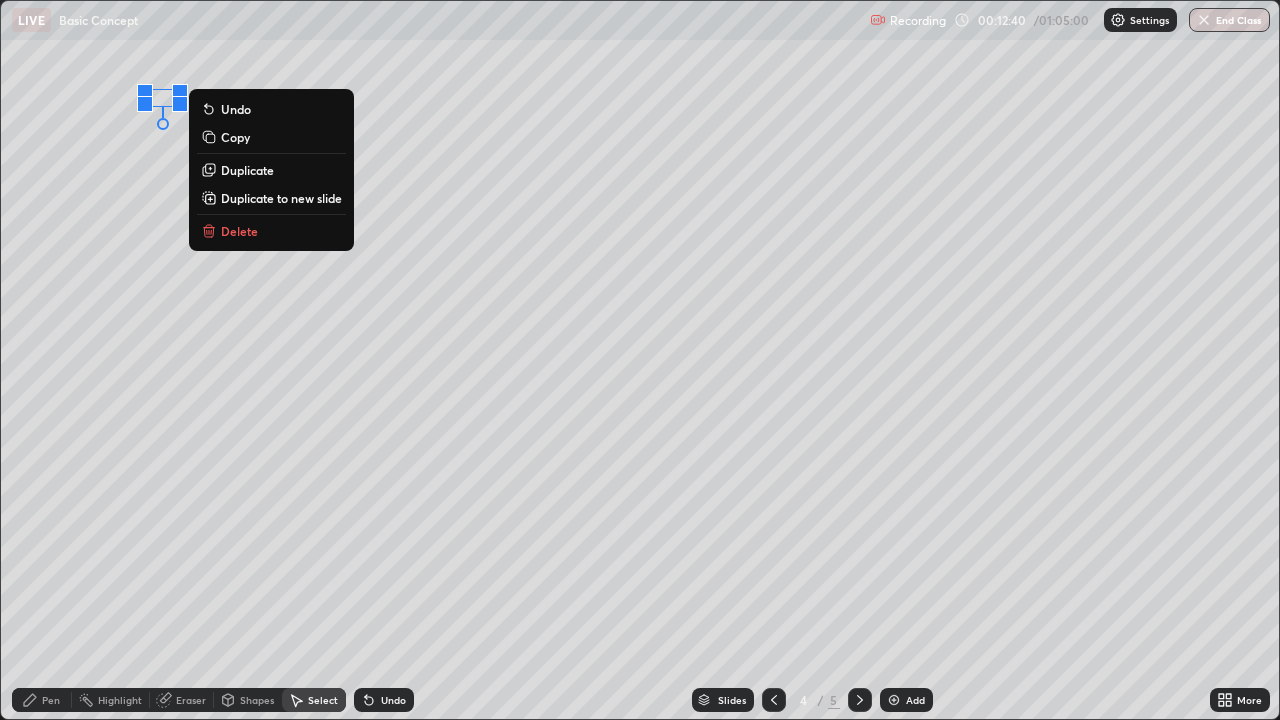 click on "Delete" at bounding box center [239, 231] 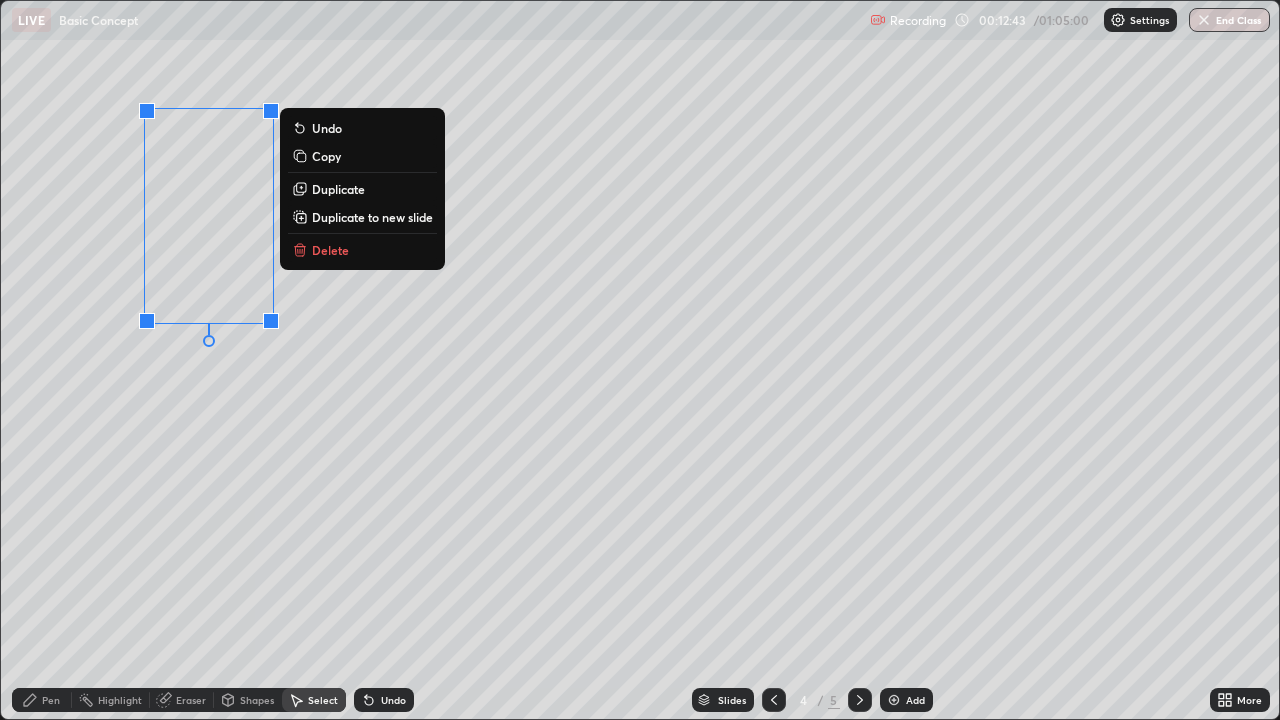 click on "0 ° Undo Copy Duplicate Duplicate to new slide Delete" at bounding box center (640, 360) 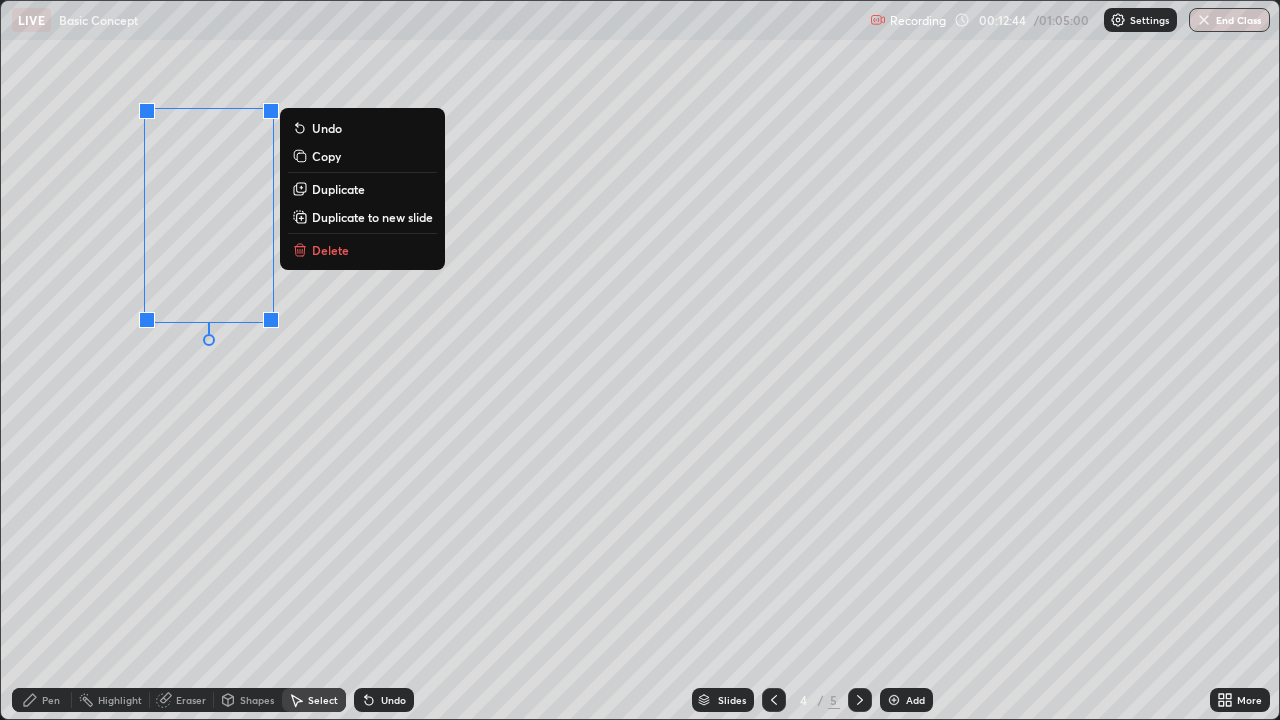 click on "0 ° Undo Copy Duplicate Duplicate to new slide Delete" at bounding box center [640, 360] 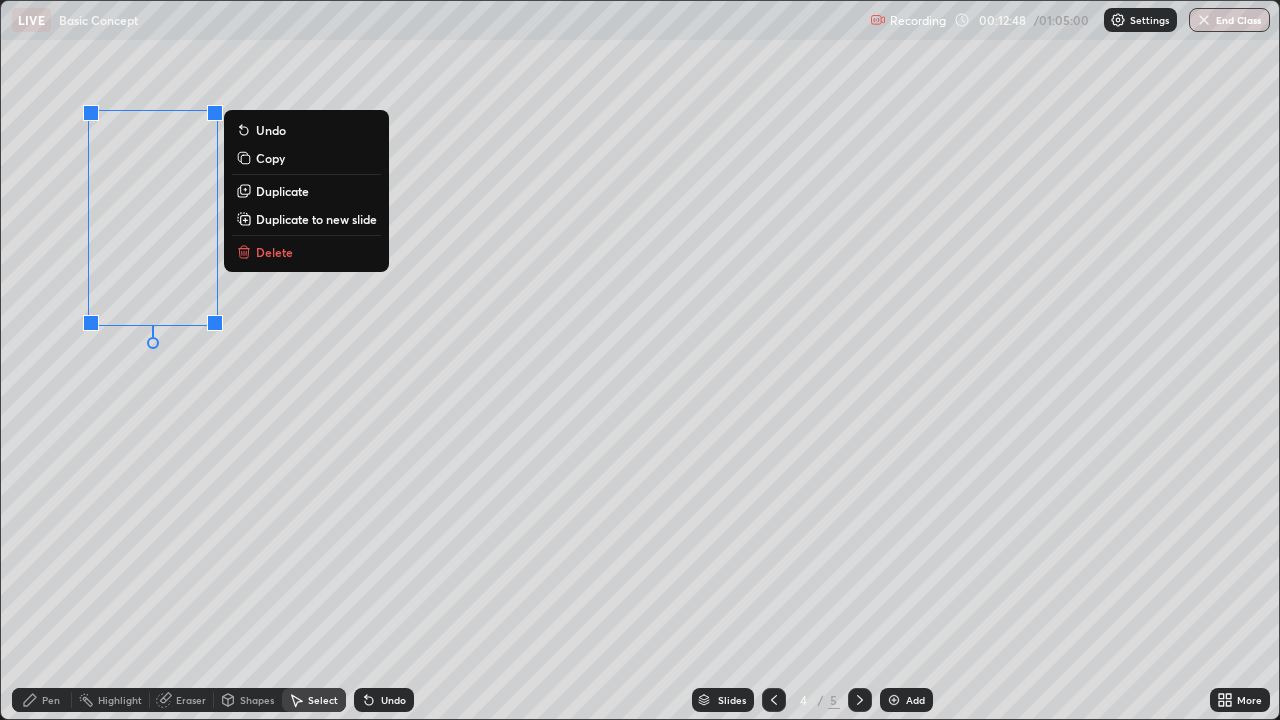 click on "Undo" at bounding box center (393, 700) 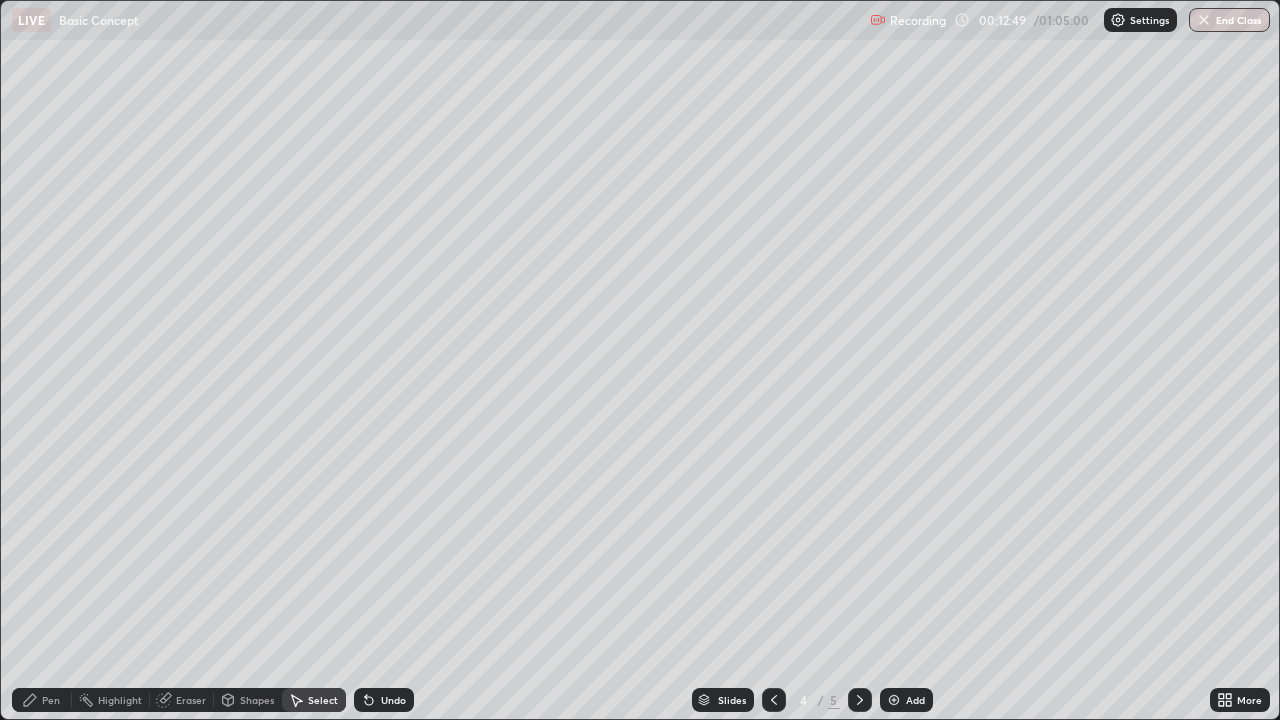 click on "0 ° Undo Copy Duplicate Duplicate to new slide Delete" at bounding box center [640, 360] 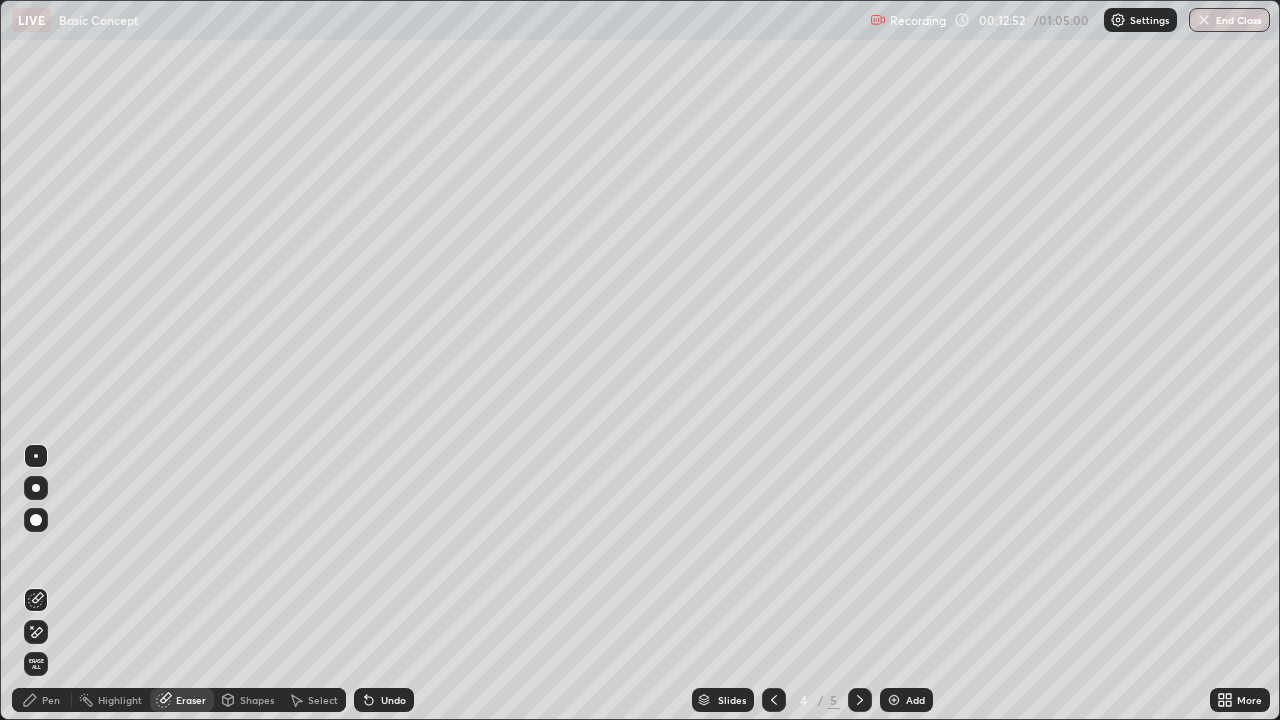 click on "Pen" at bounding box center (42, 700) 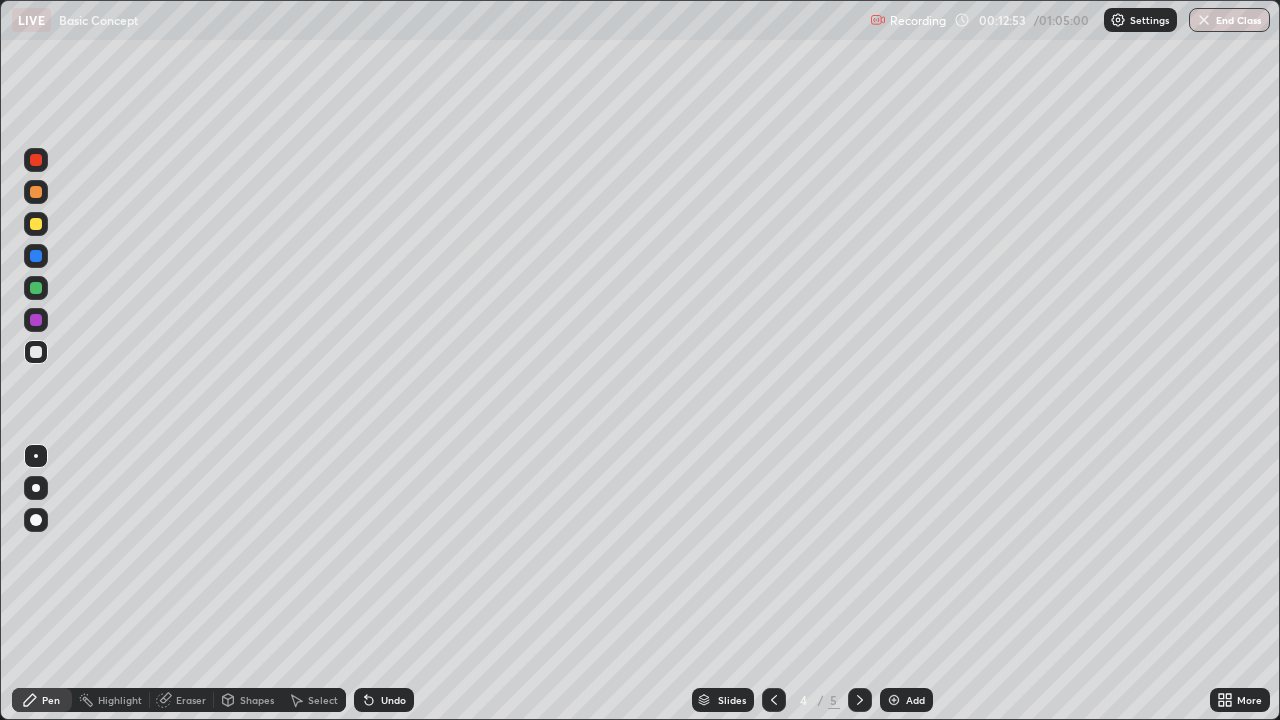 click 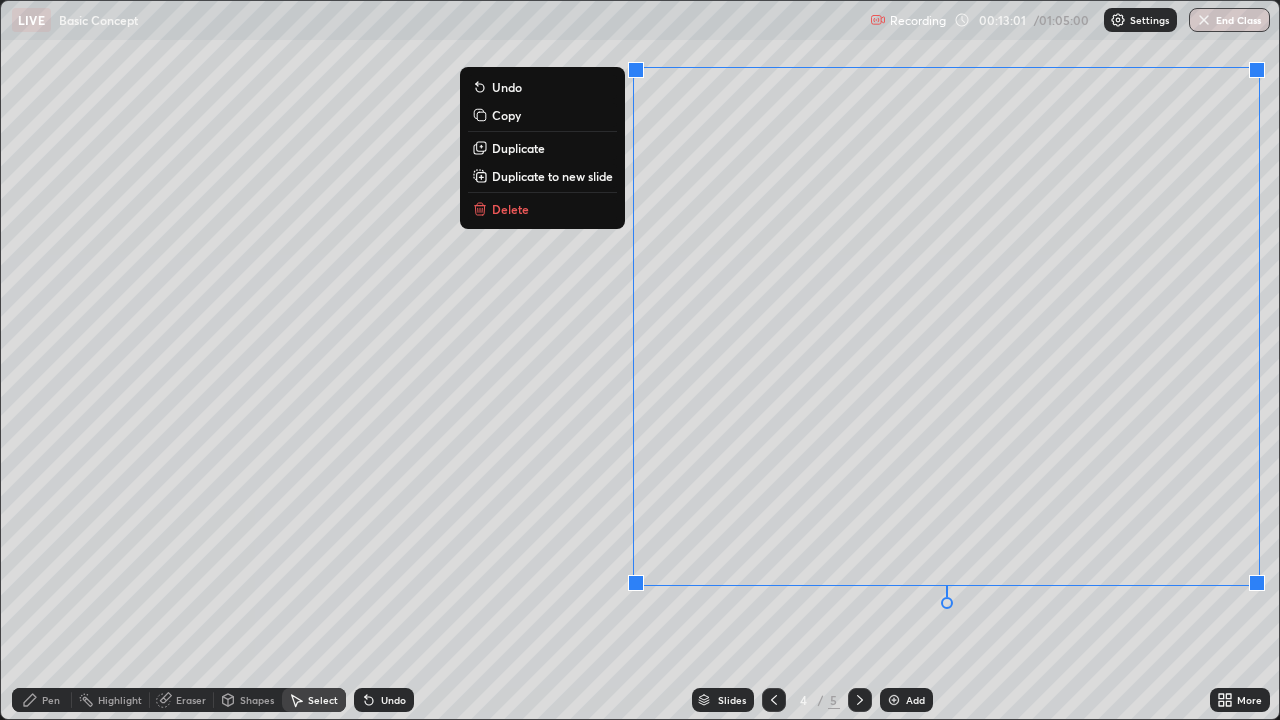 click on "0 ° Undo Copy Duplicate Duplicate to new slide Delete" at bounding box center (640, 360) 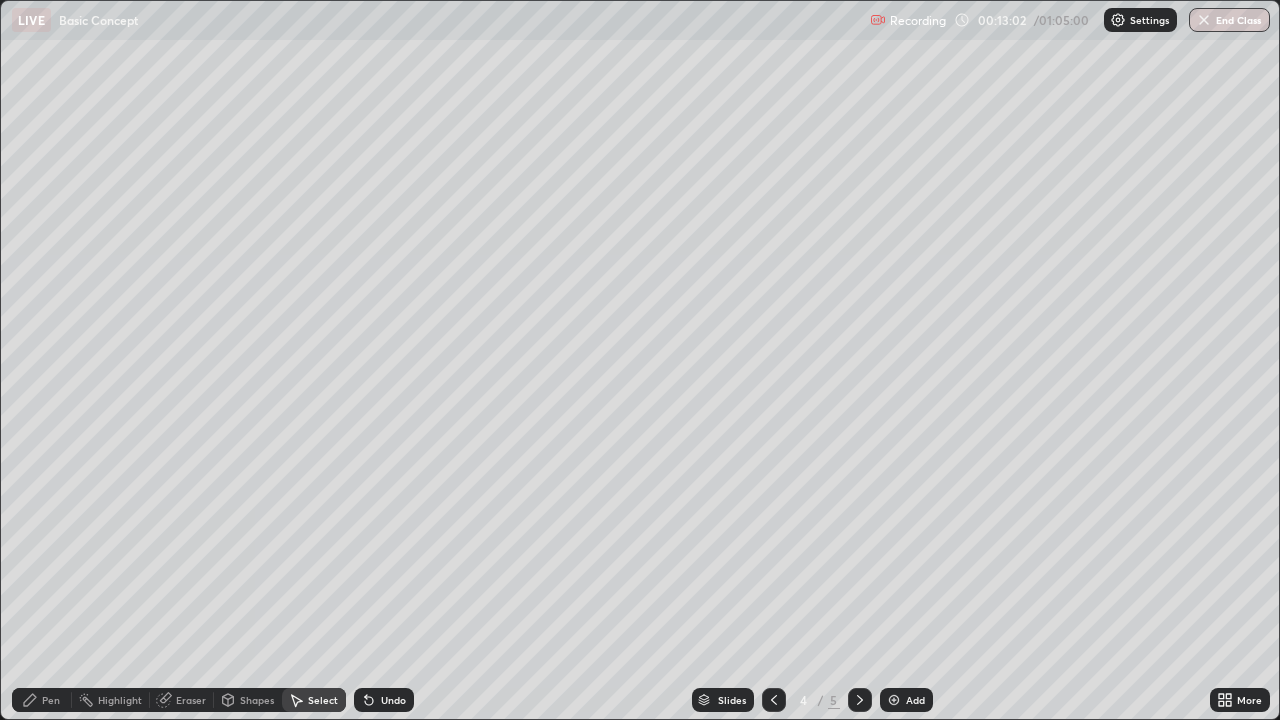 click on "Pen" at bounding box center (51, 700) 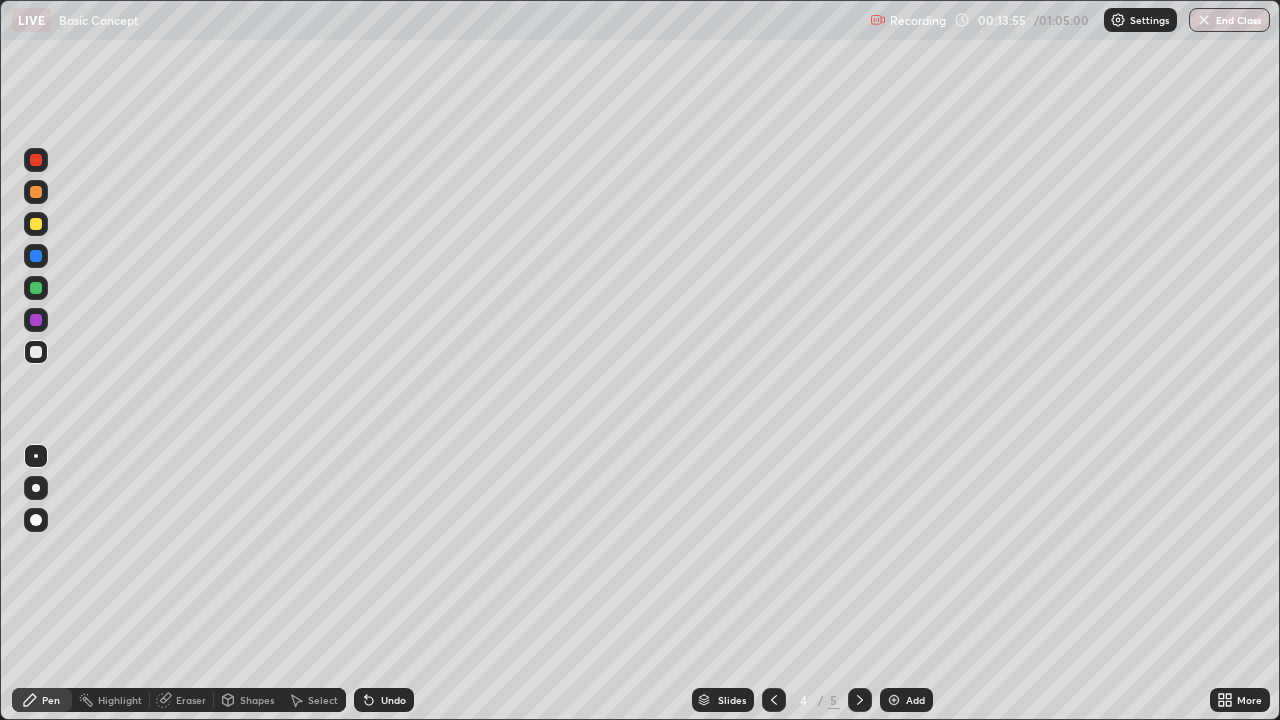 click on "Undo" at bounding box center (393, 700) 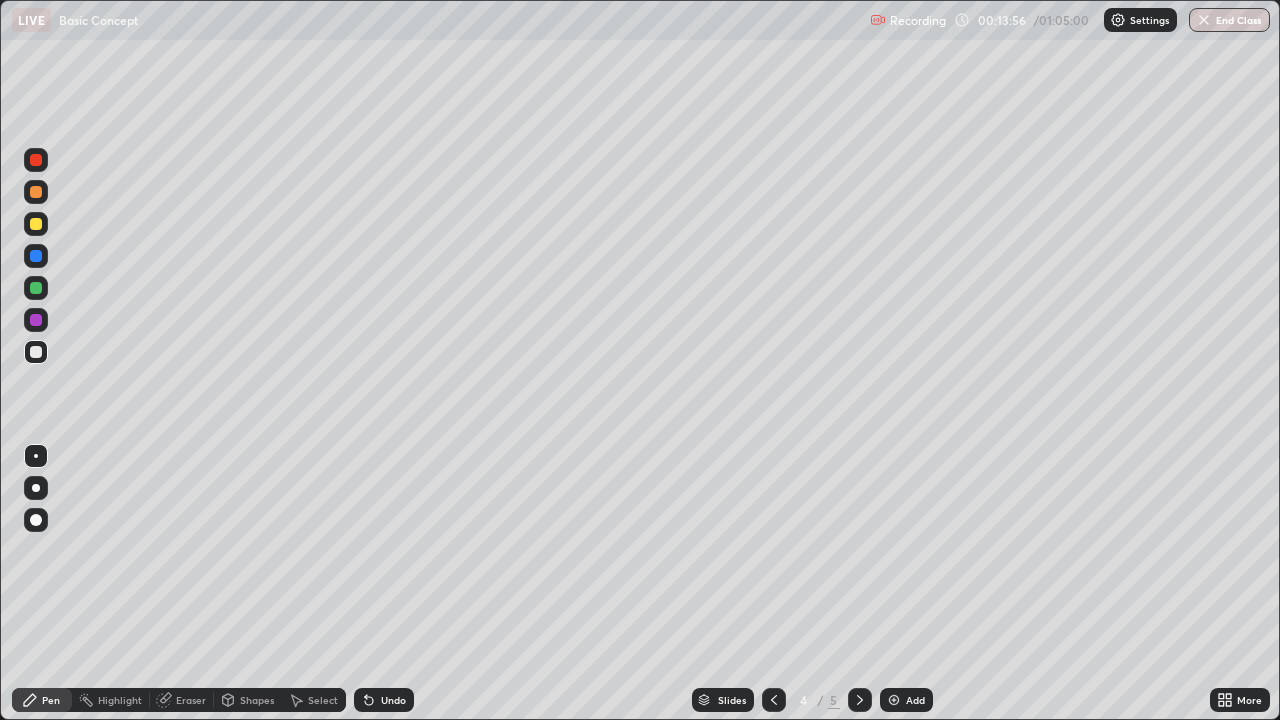click on "Undo" at bounding box center (393, 700) 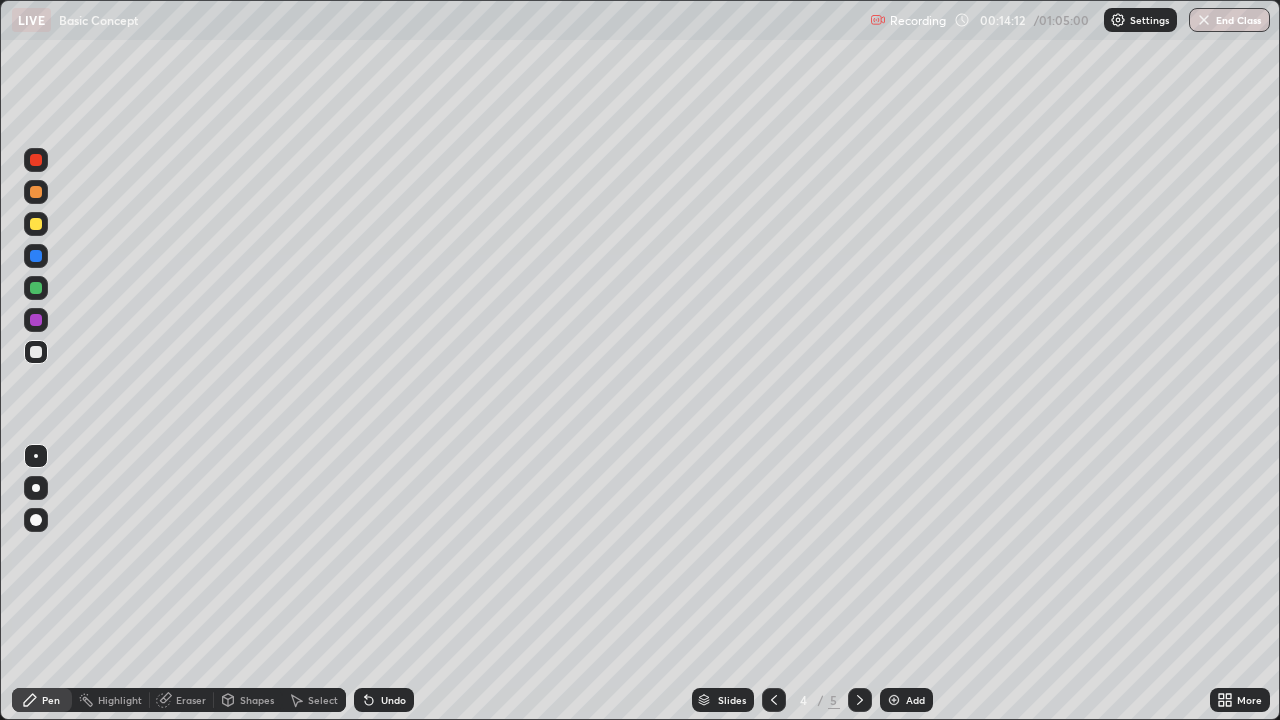 click on "Undo" at bounding box center [393, 700] 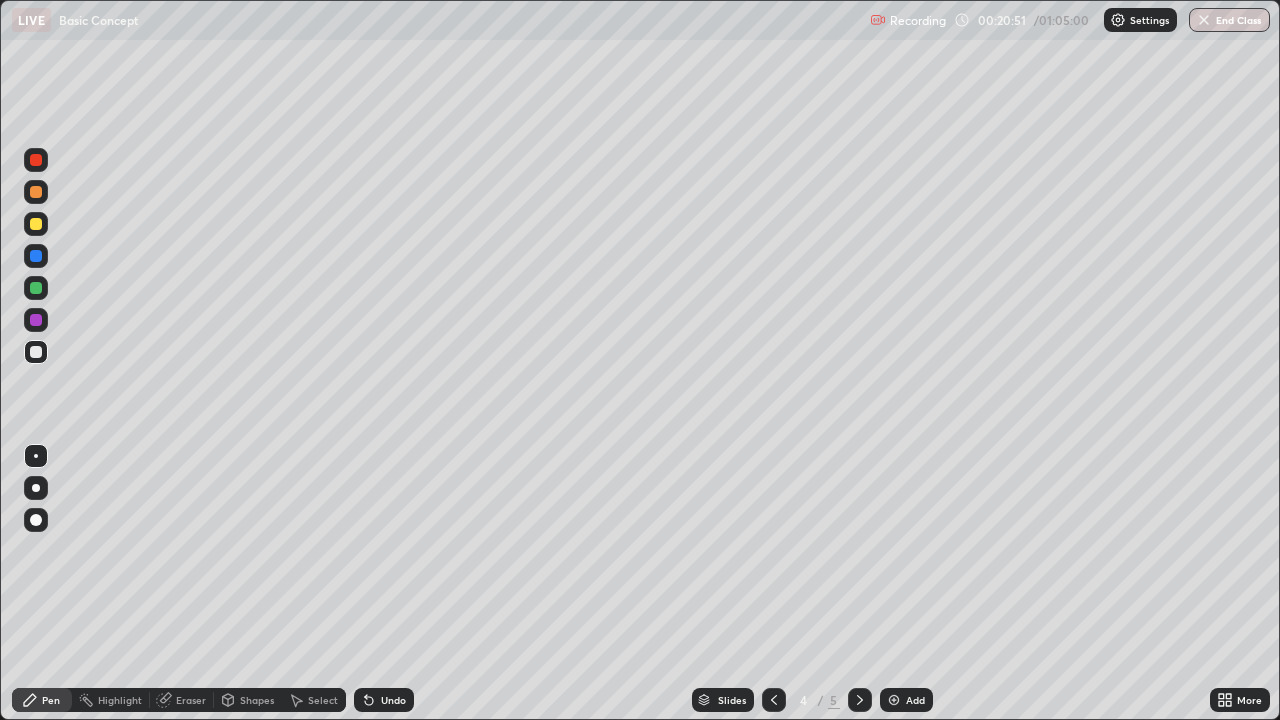 click at bounding box center [36, 224] 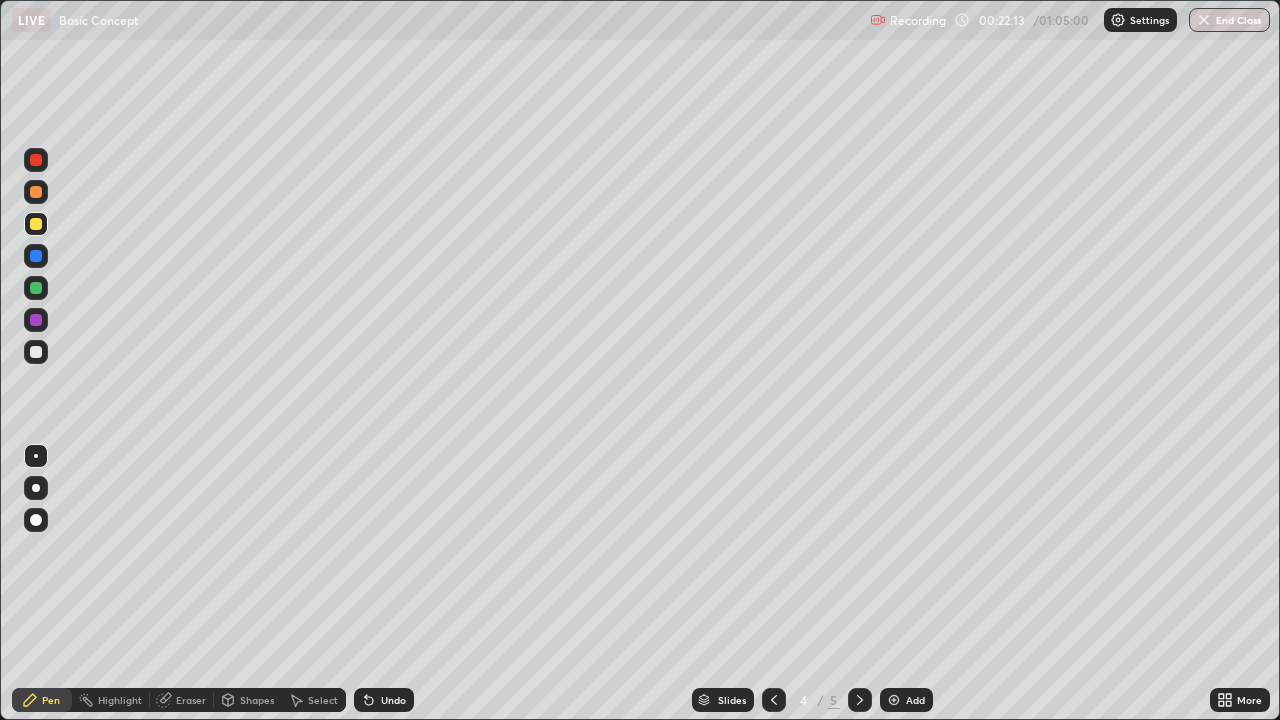 click 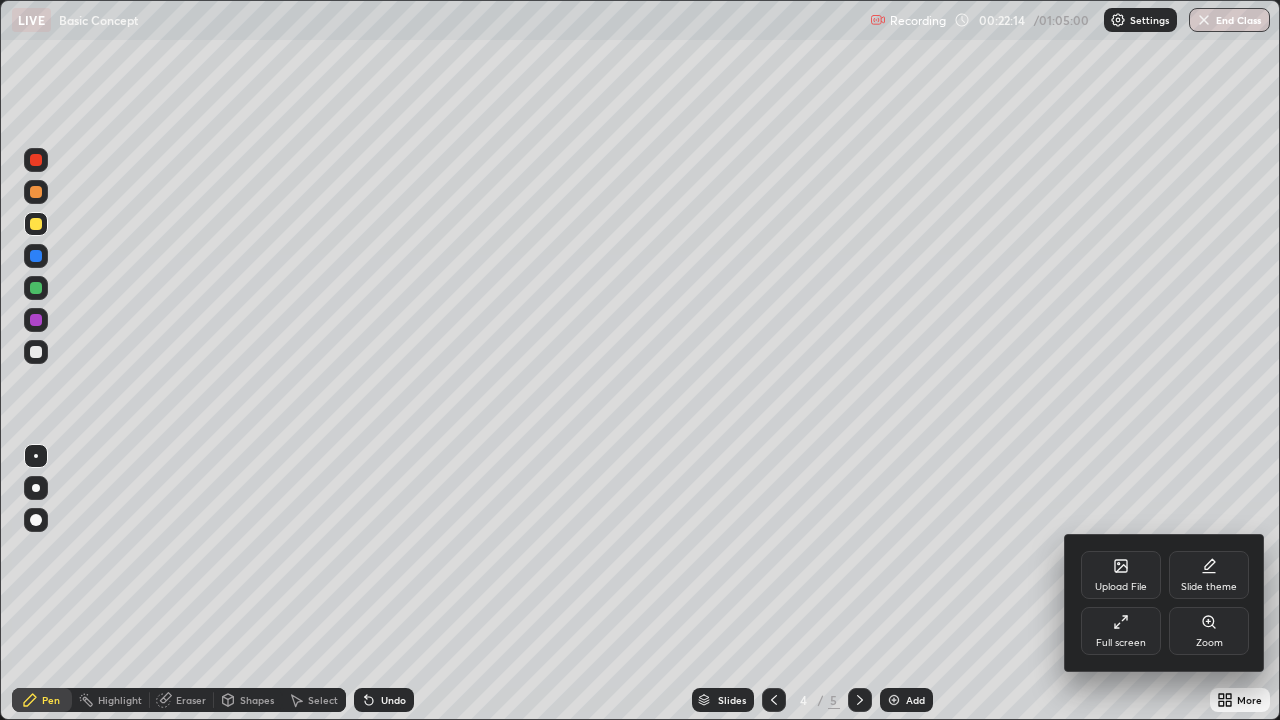 click 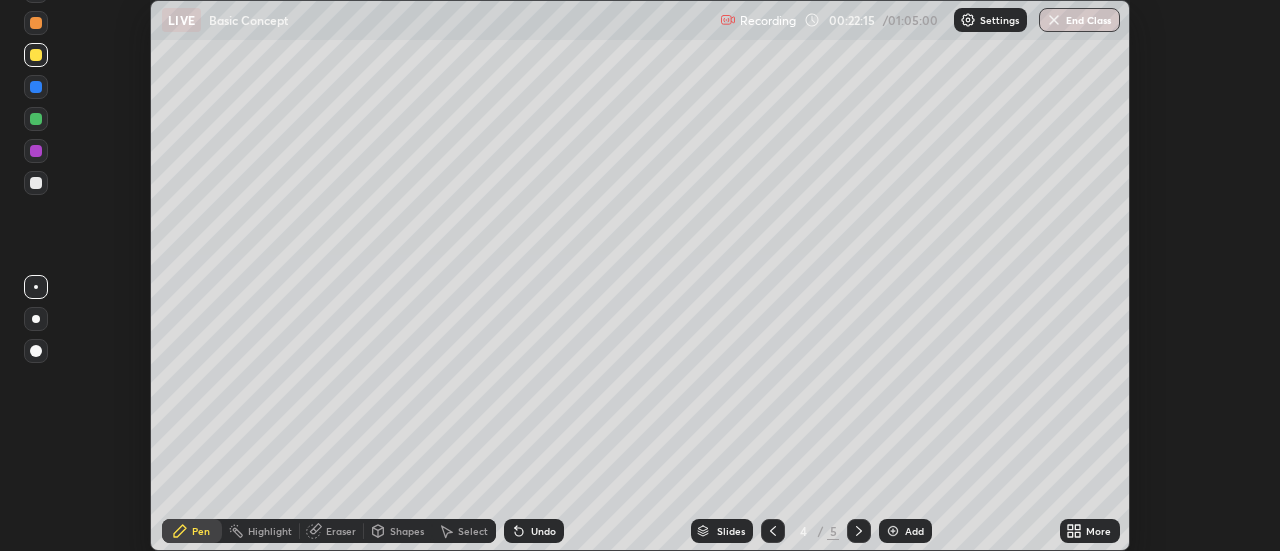 scroll, scrollTop: 551, scrollLeft: 1280, axis: both 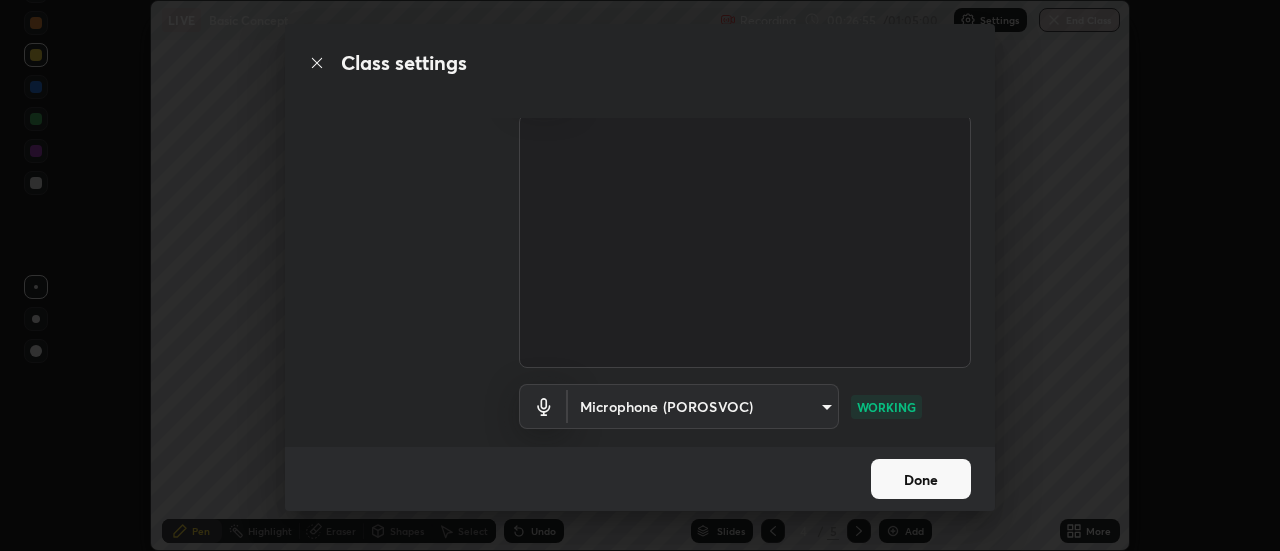 click on "Done" at bounding box center [921, 479] 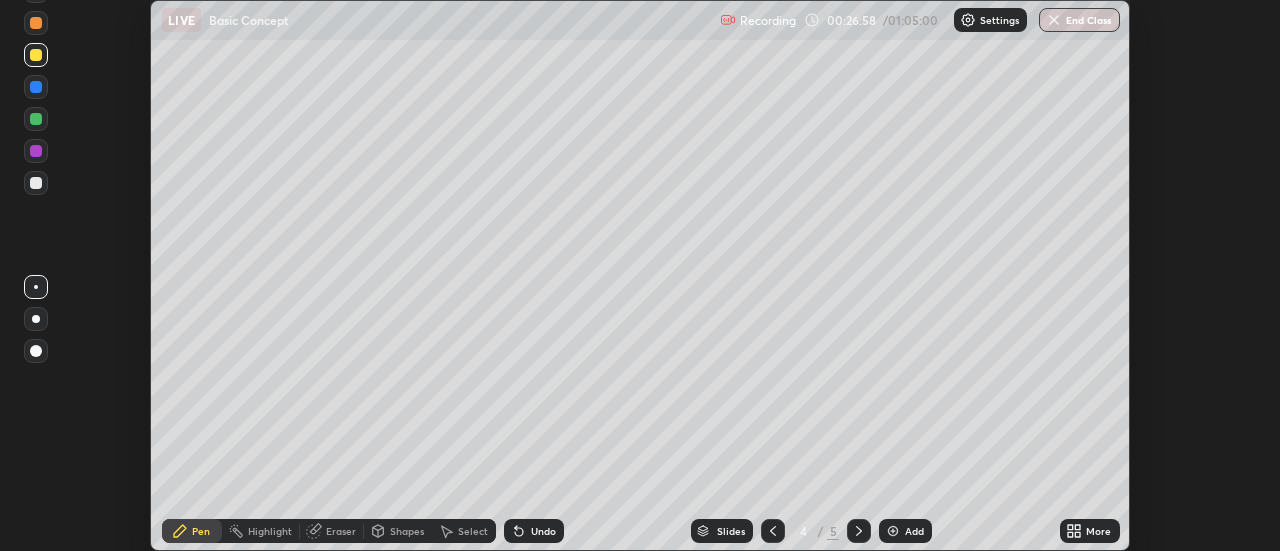 click on "More" at bounding box center [1098, 531] 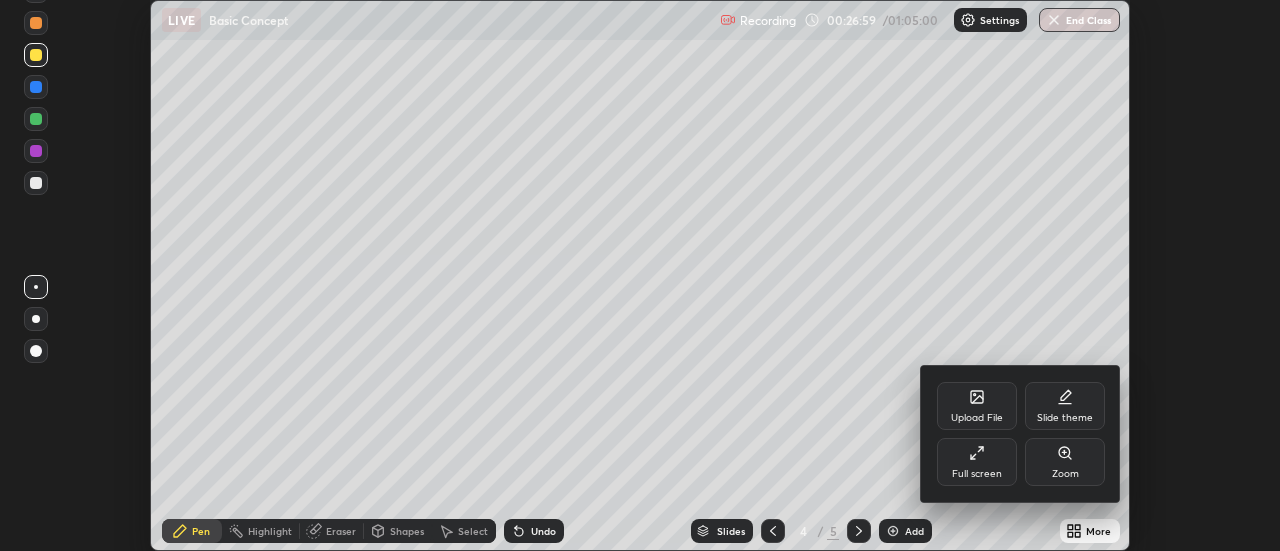 click on "Full screen" at bounding box center (977, 462) 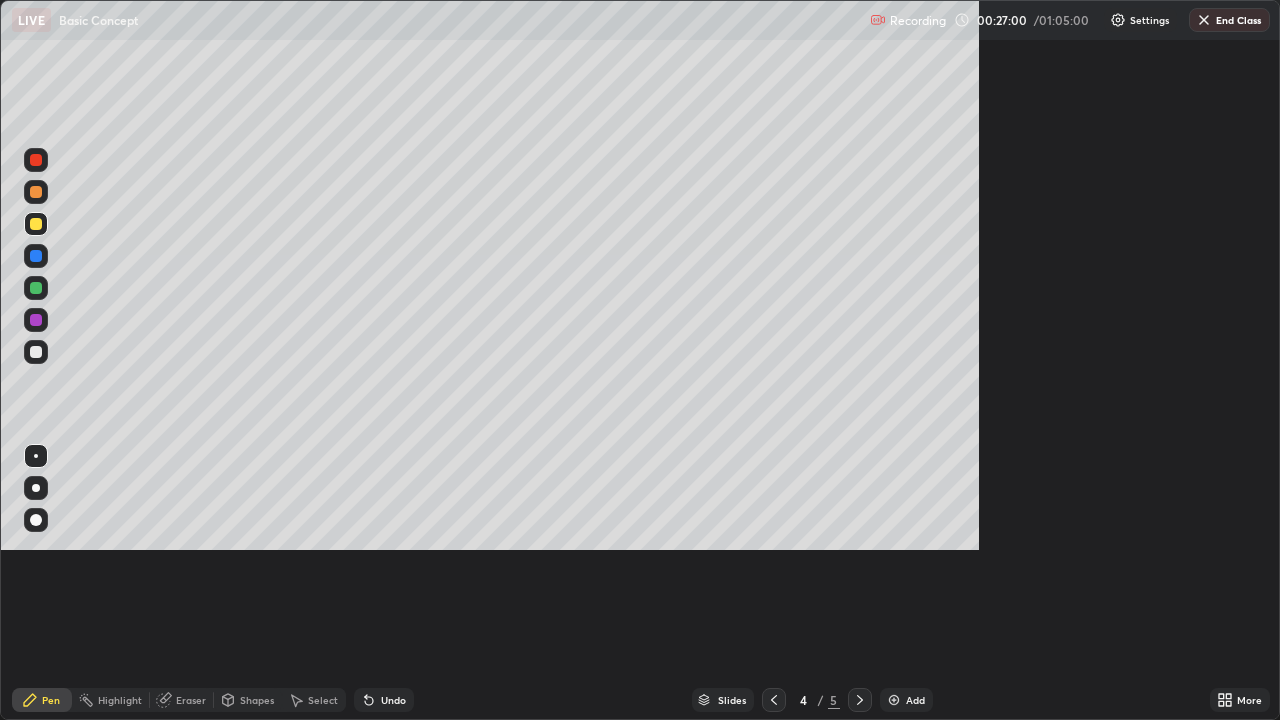 scroll, scrollTop: 99280, scrollLeft: 98720, axis: both 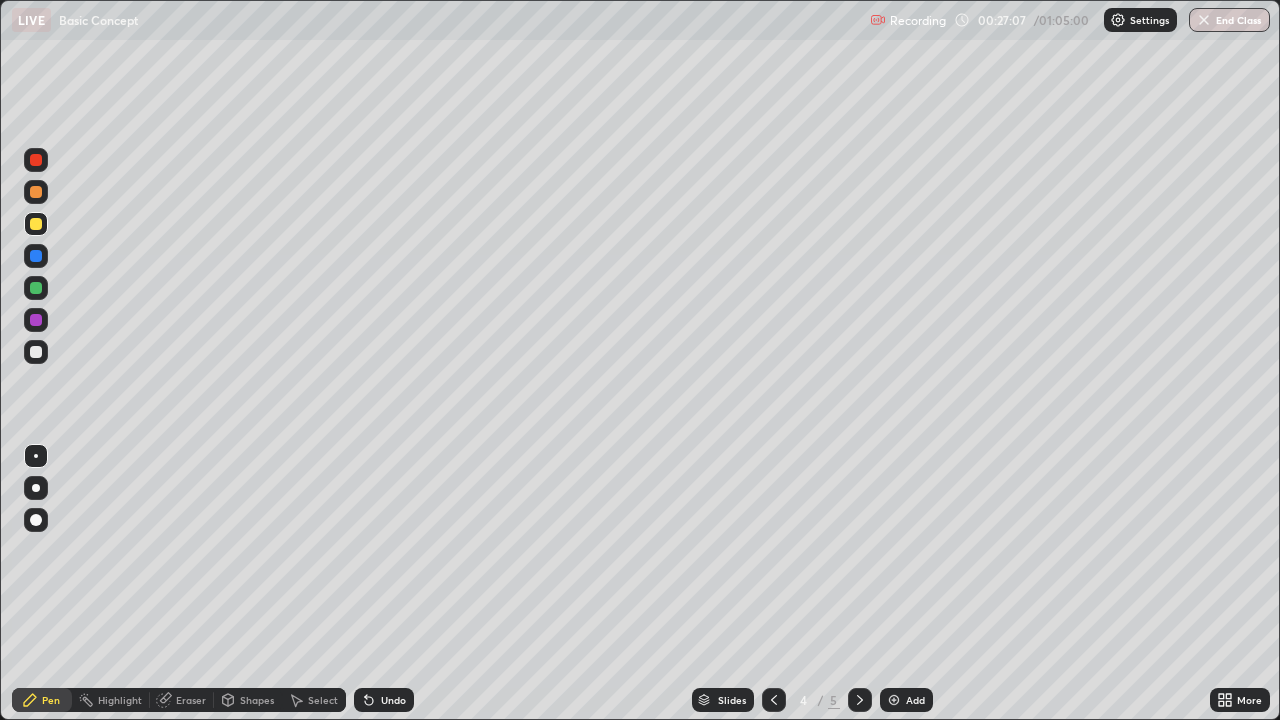 click on "Add" at bounding box center [906, 700] 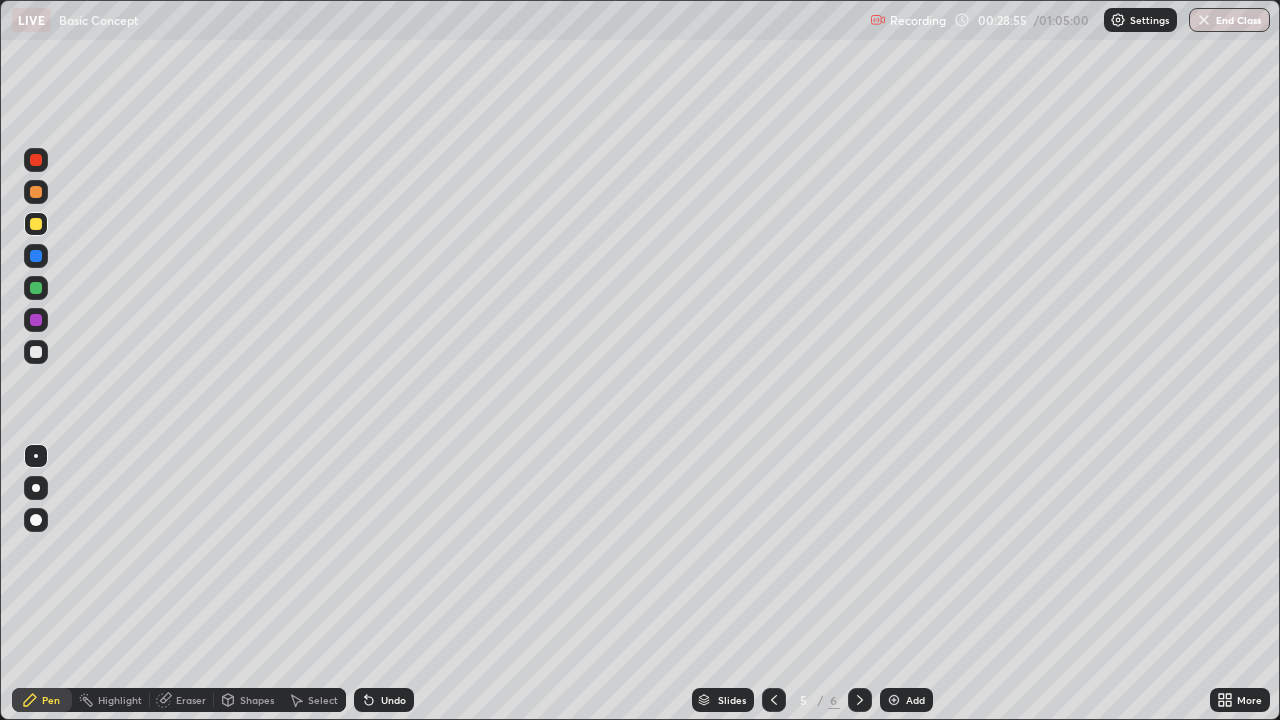 click at bounding box center (36, 352) 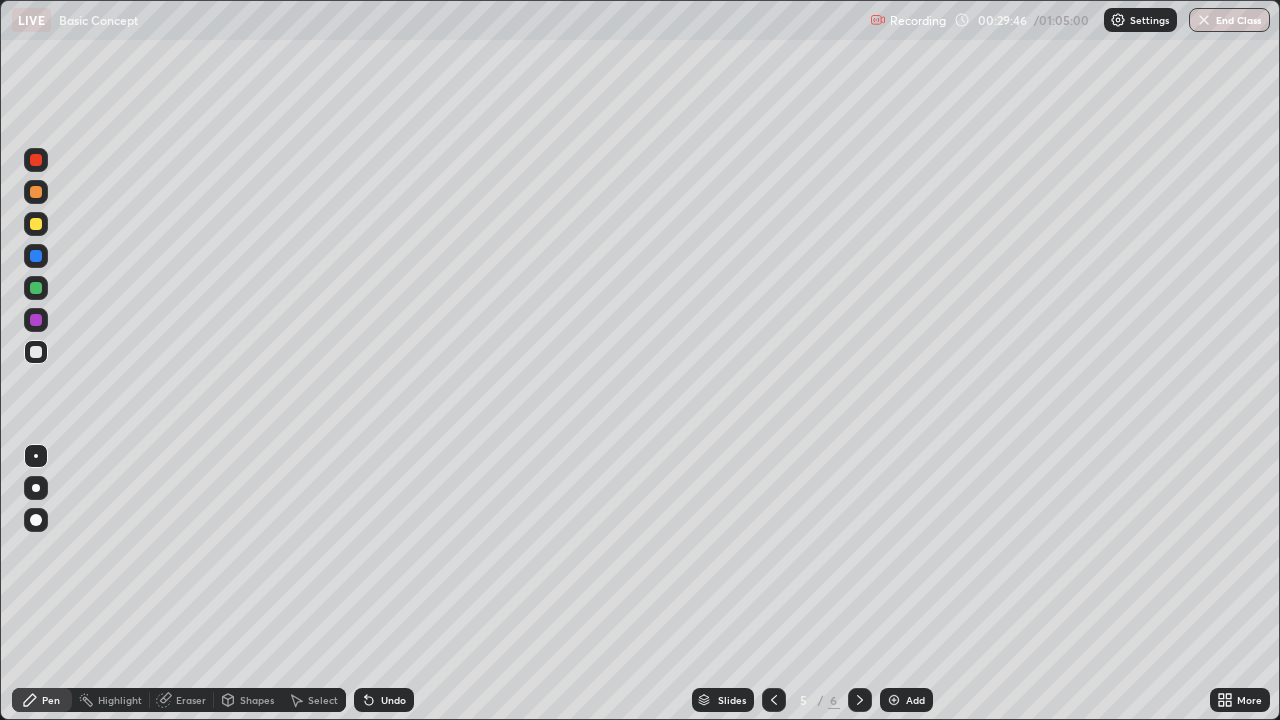 click on "Undo" at bounding box center (393, 700) 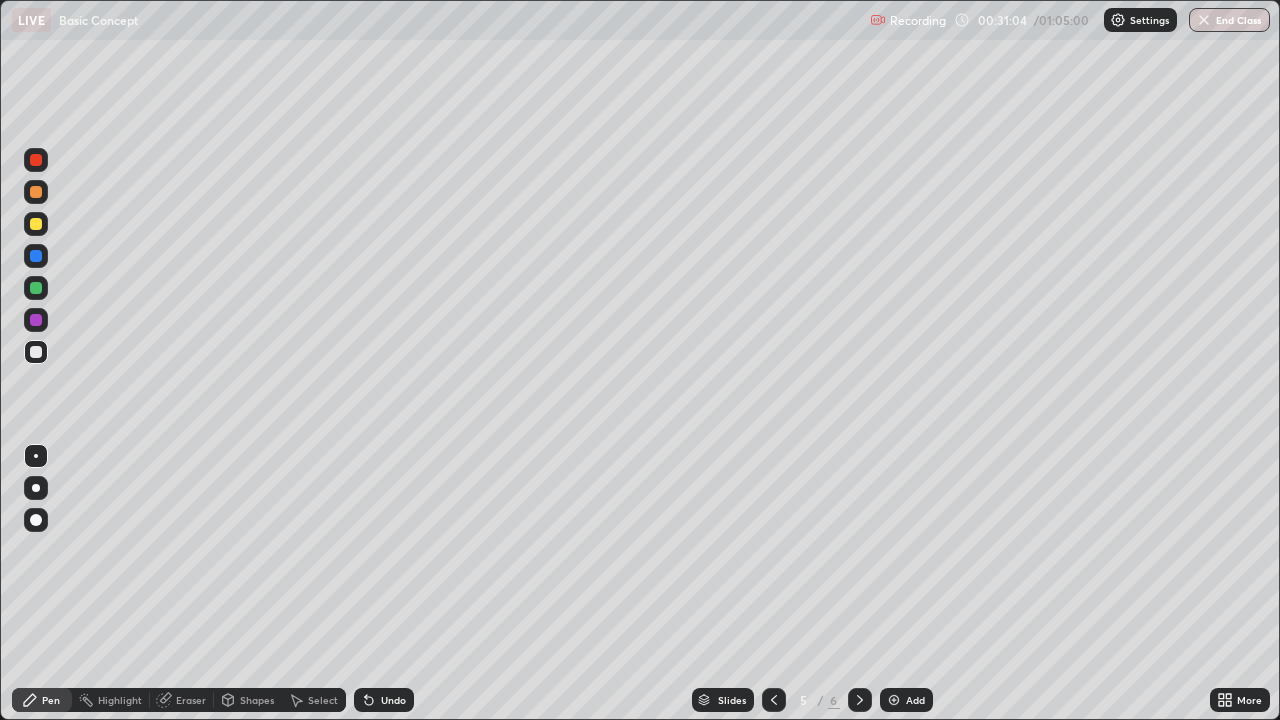 click at bounding box center [36, 224] 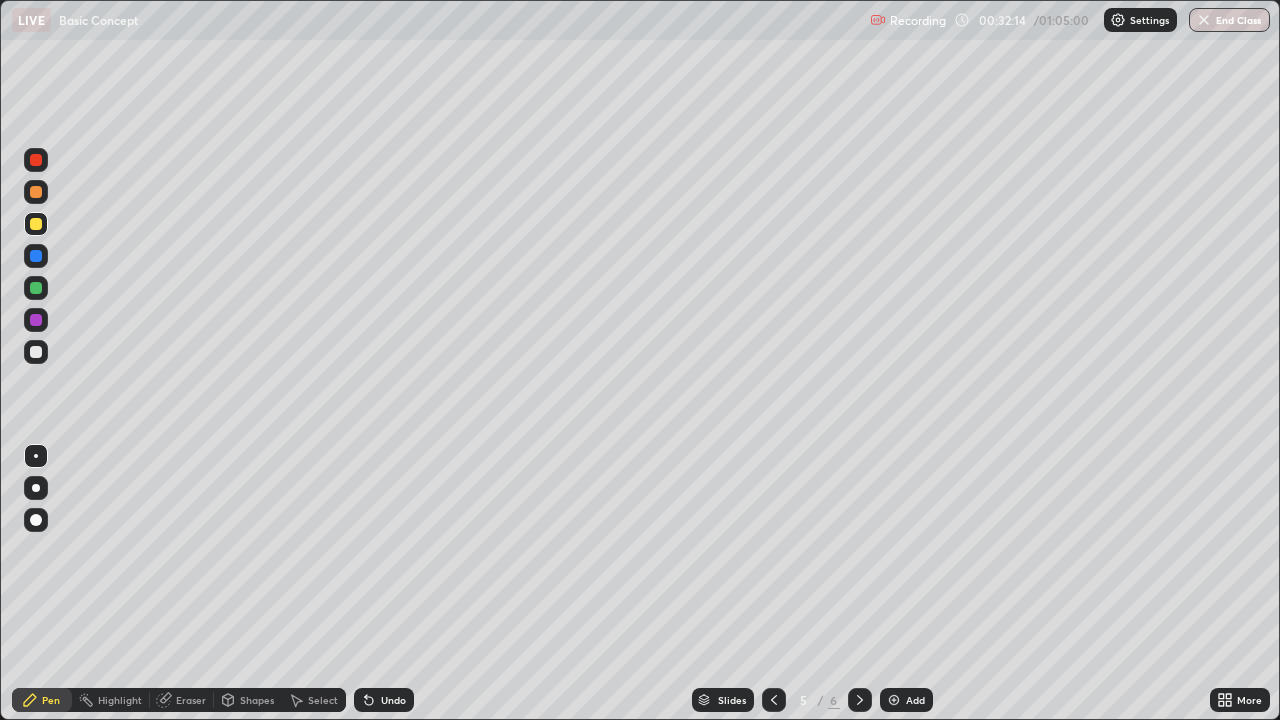 click on "Undo" at bounding box center [393, 700] 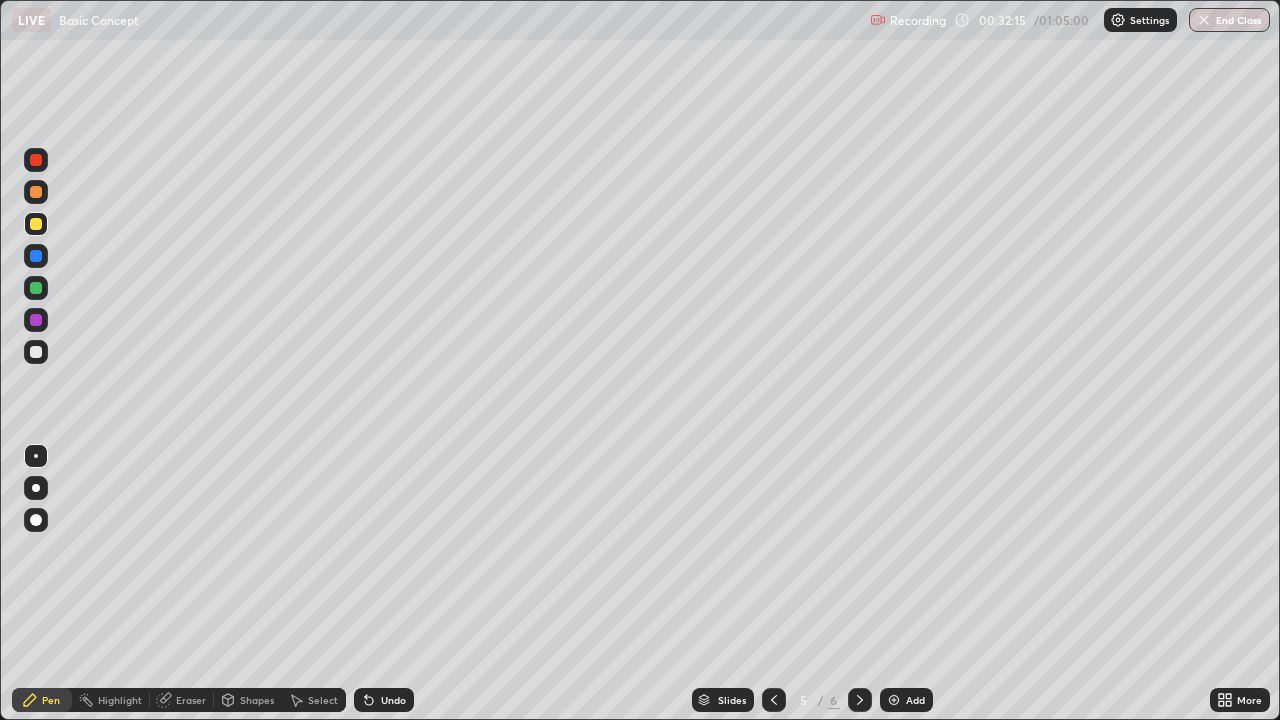 click on "Undo" at bounding box center [393, 700] 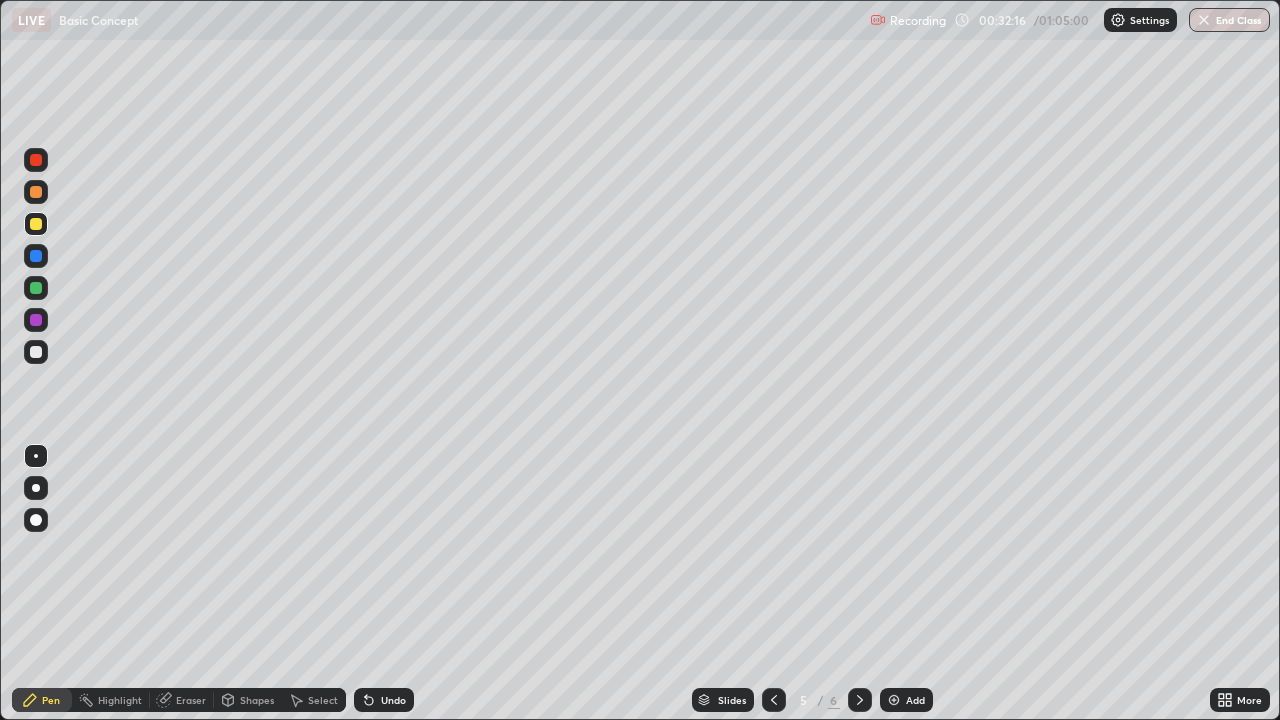 click on "Undo" at bounding box center [384, 700] 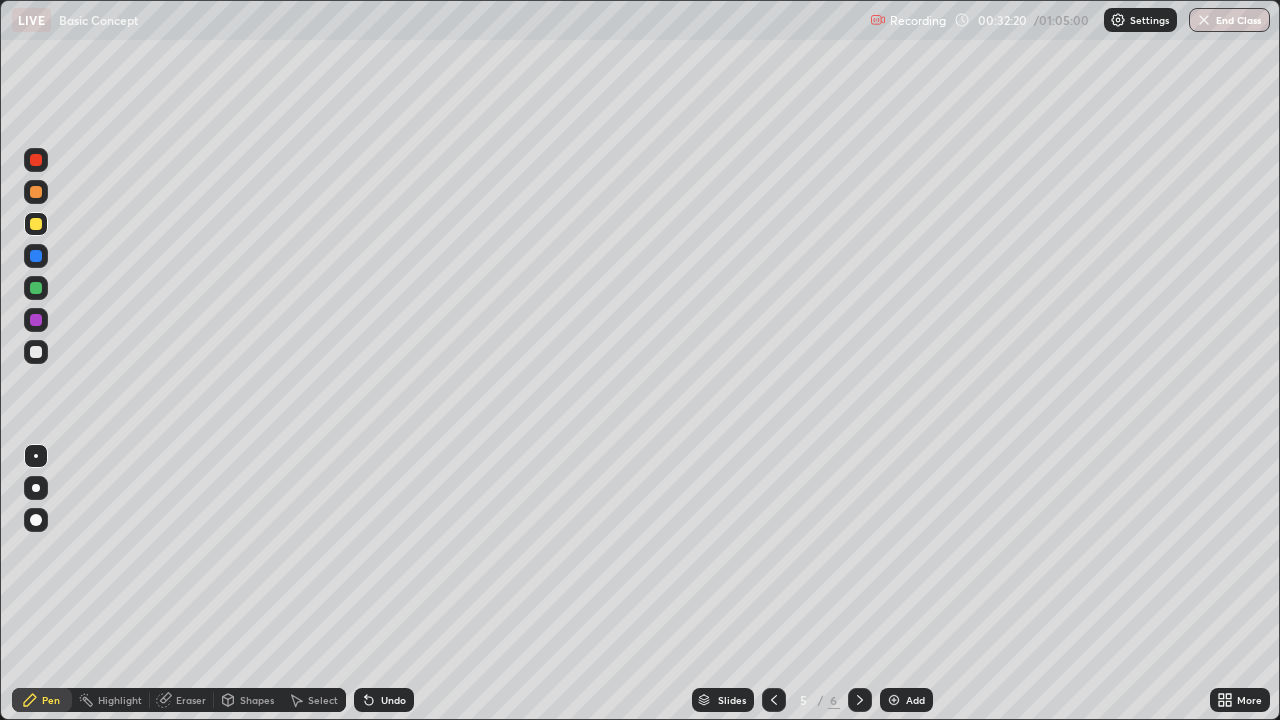 click at bounding box center [36, 352] 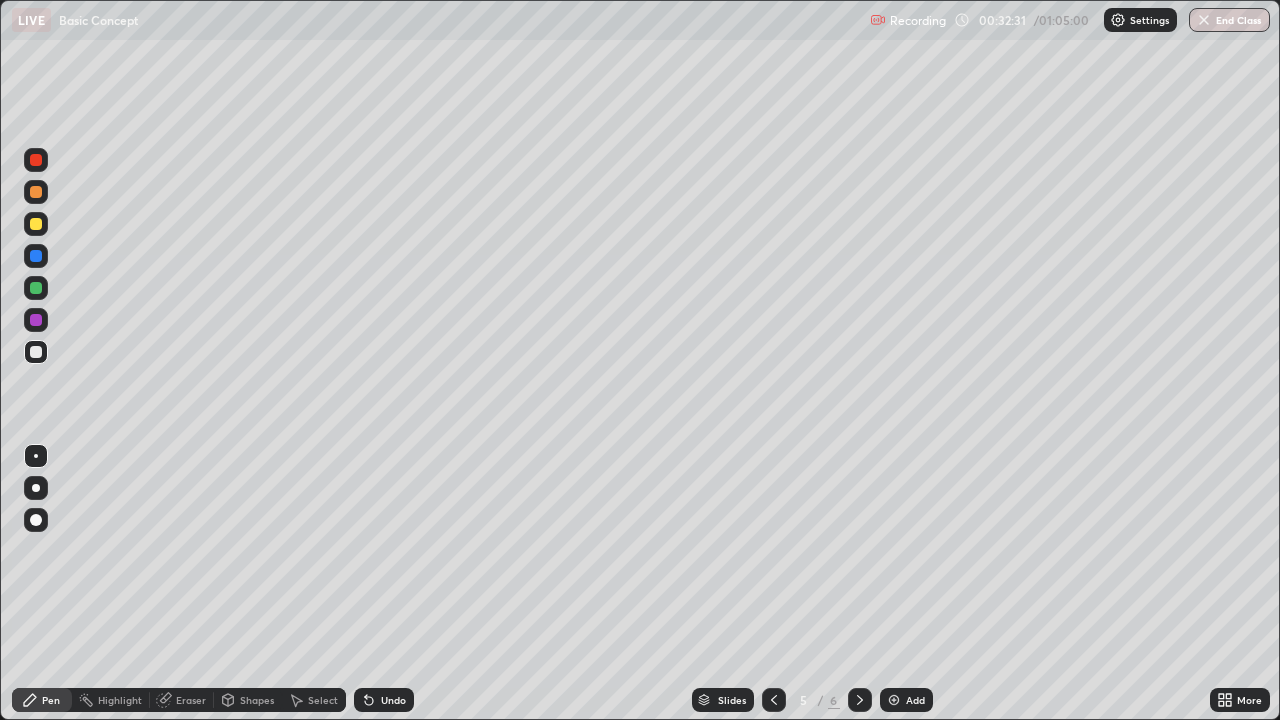 click on "Undo" at bounding box center [393, 700] 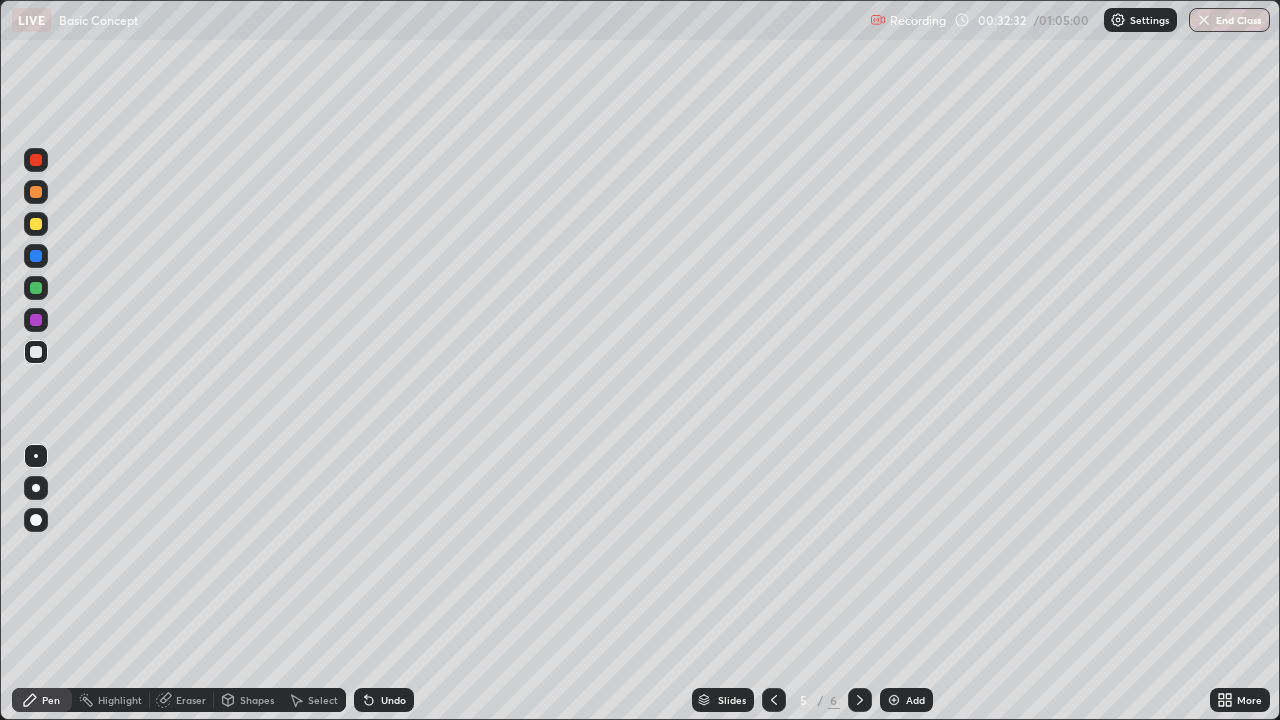 click on "Undo" at bounding box center (393, 700) 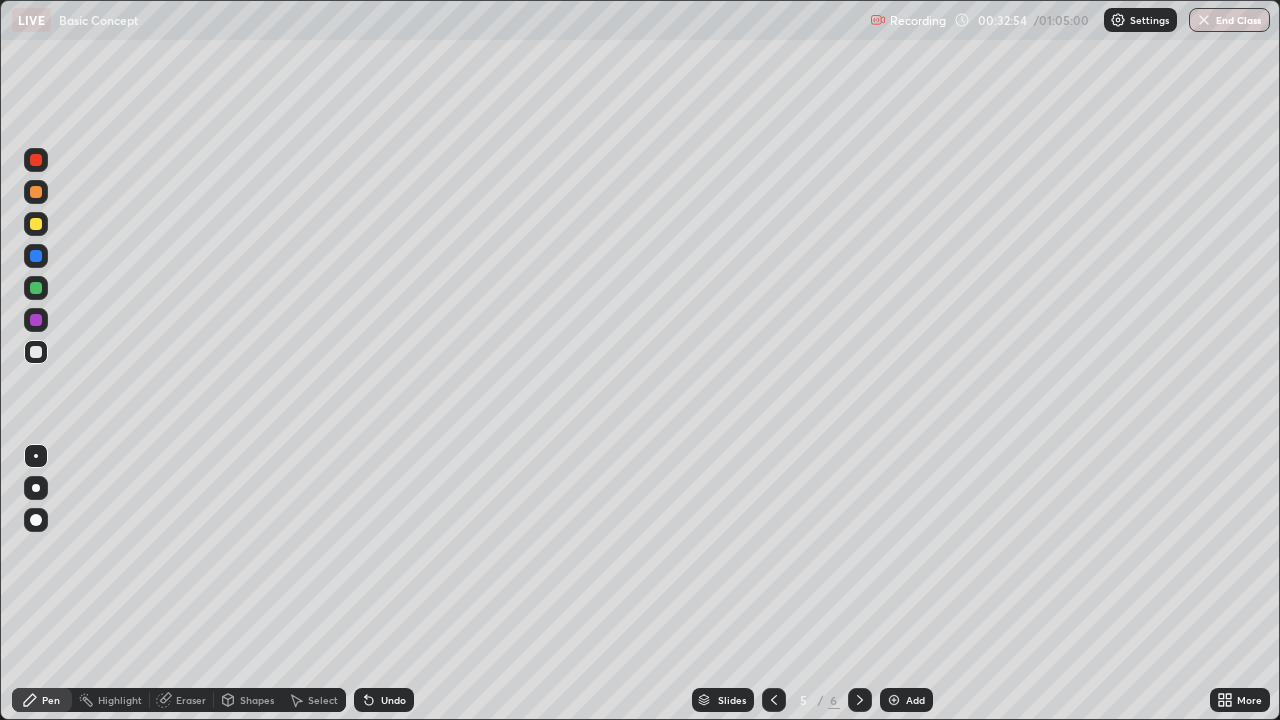 click at bounding box center [36, 224] 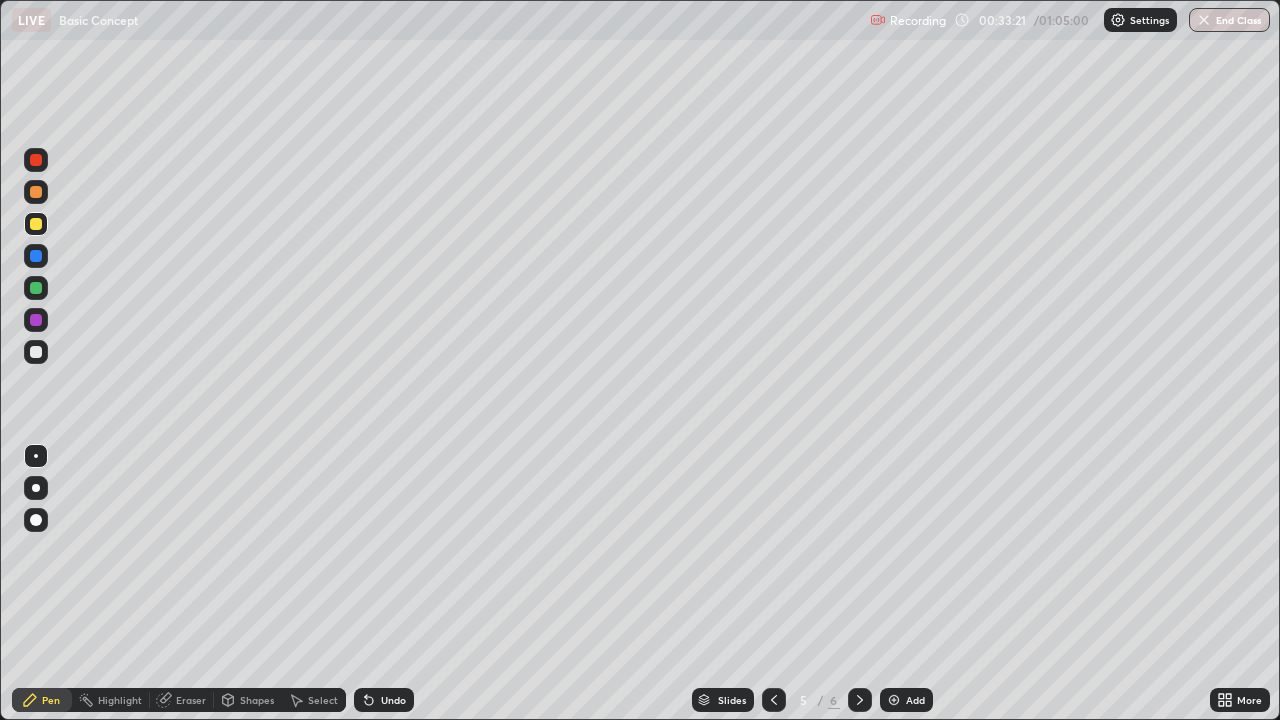 click at bounding box center (36, 352) 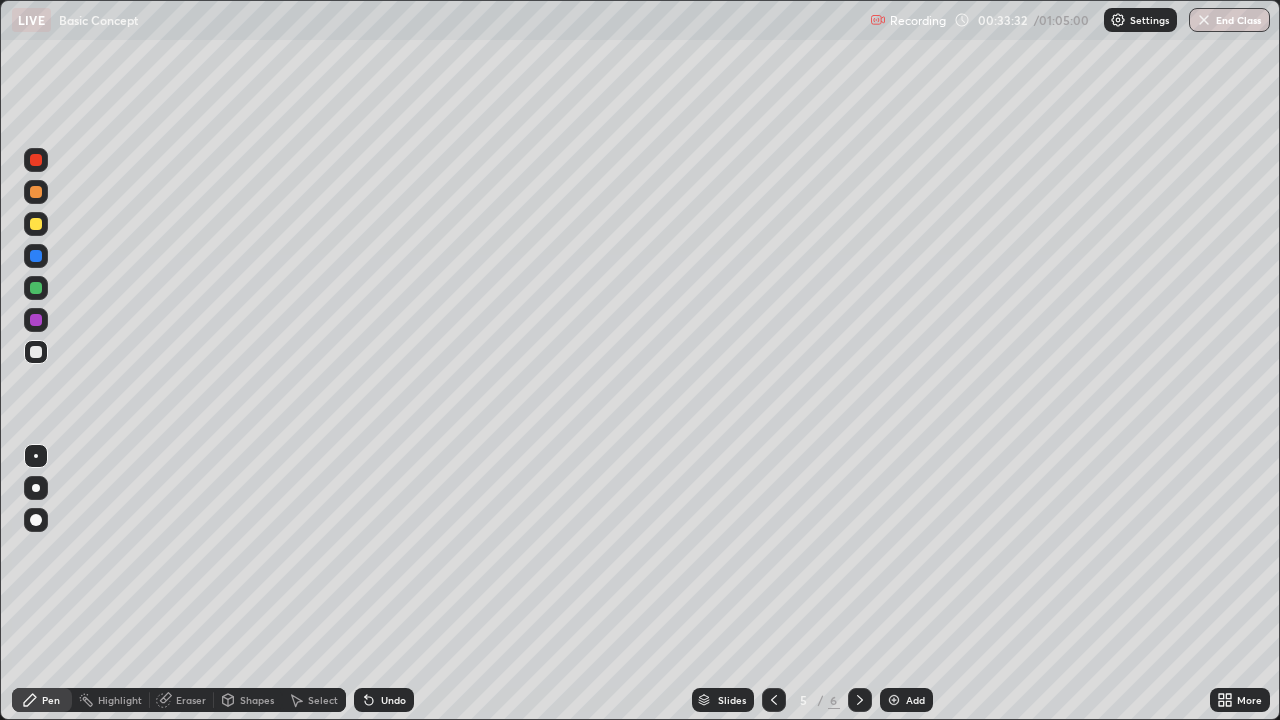 click on "Undo" at bounding box center [393, 700] 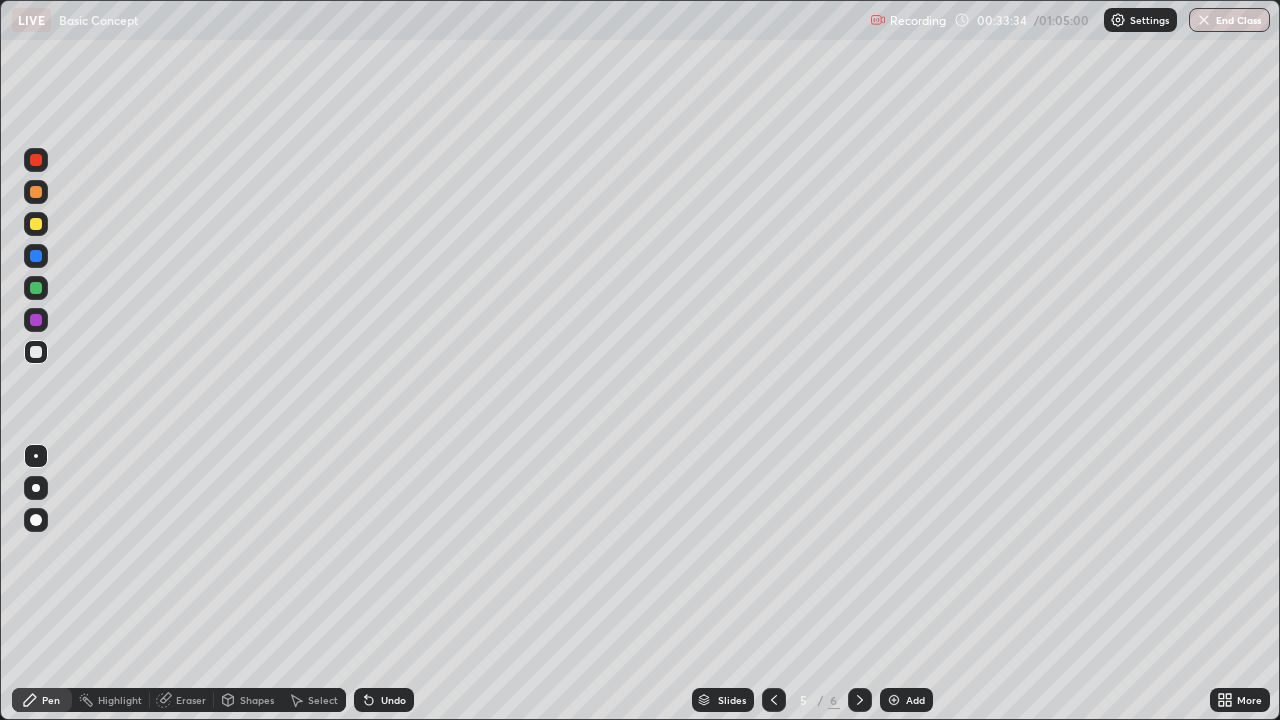click on "Undo" at bounding box center [393, 700] 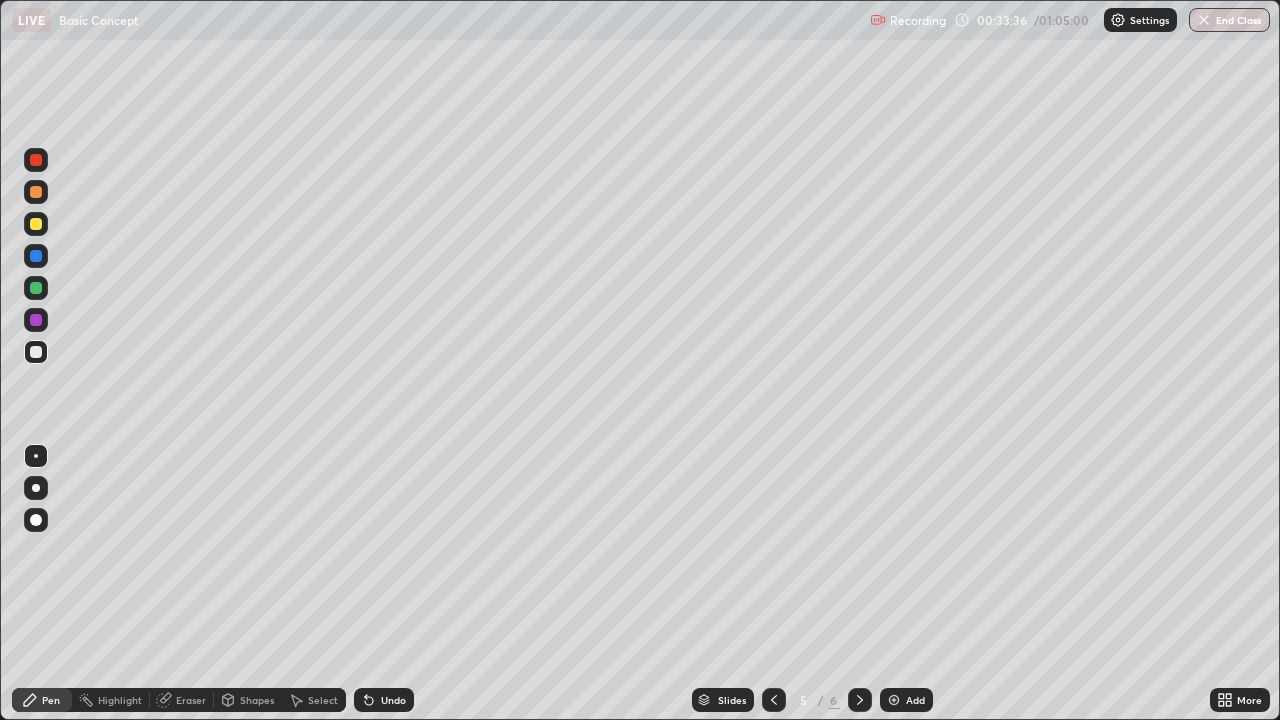 click on "Undo" at bounding box center [384, 700] 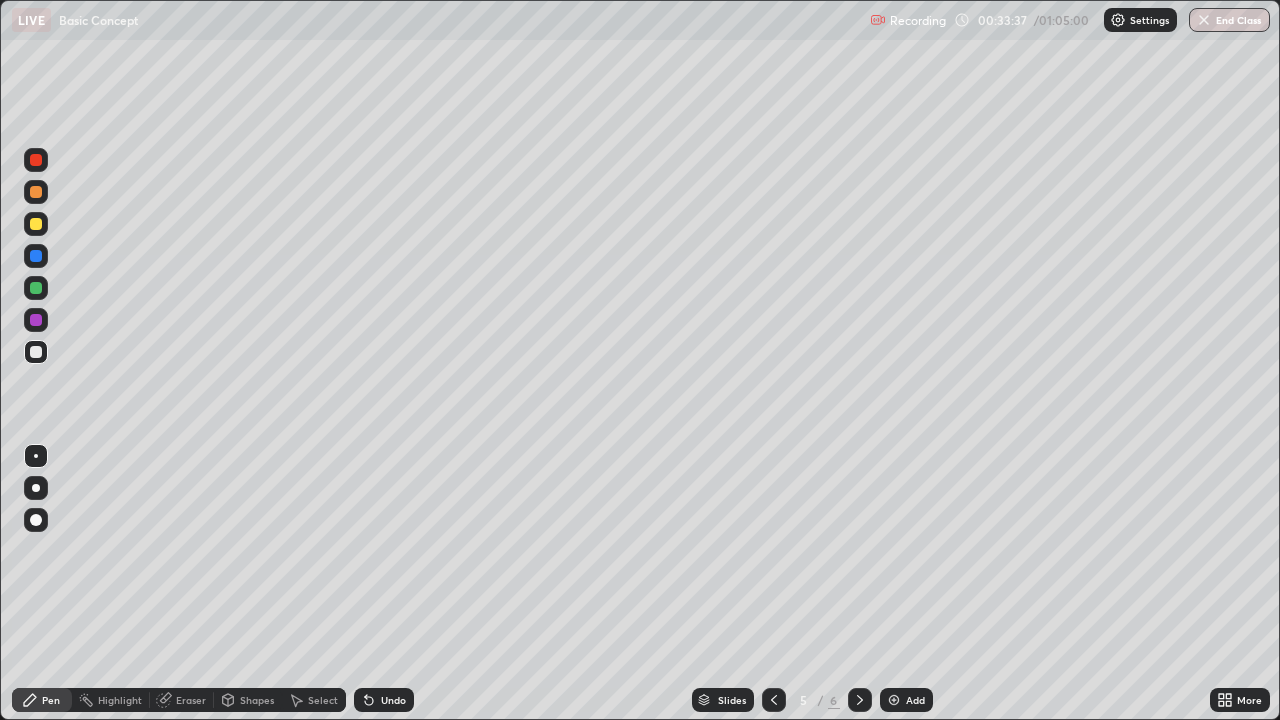 click on "Undo" at bounding box center (393, 700) 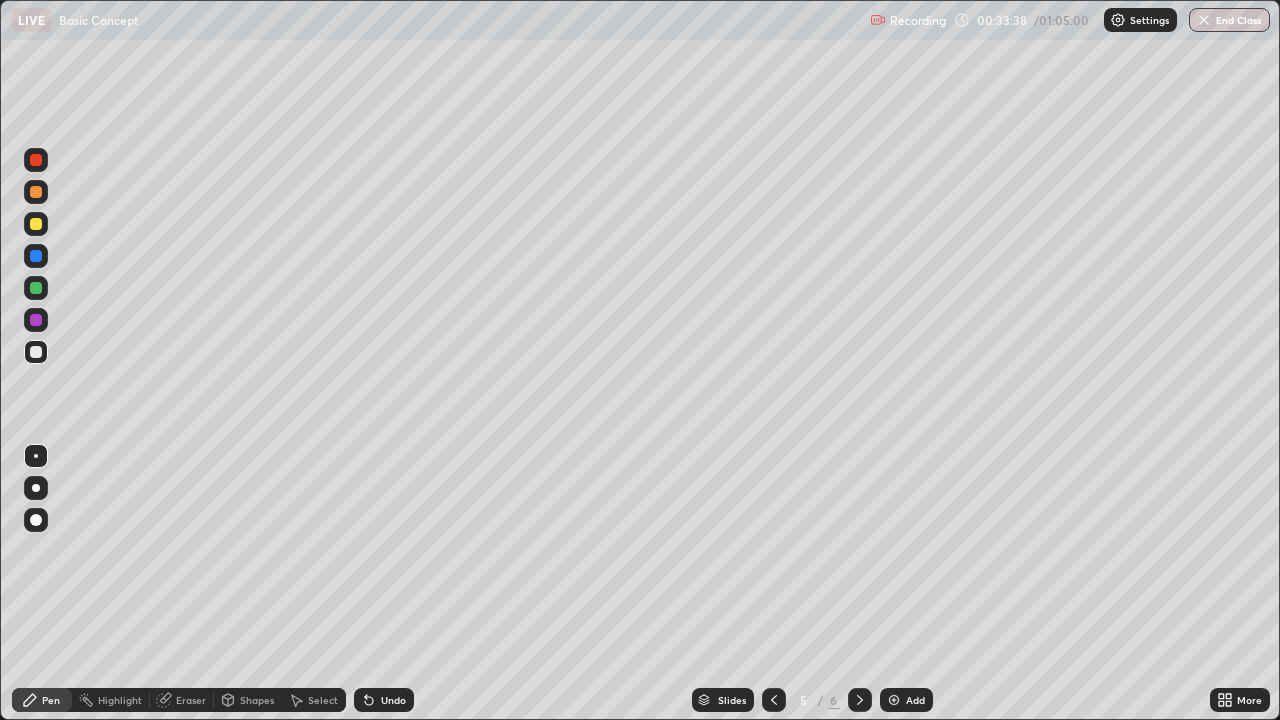 click on "Undo" at bounding box center (393, 700) 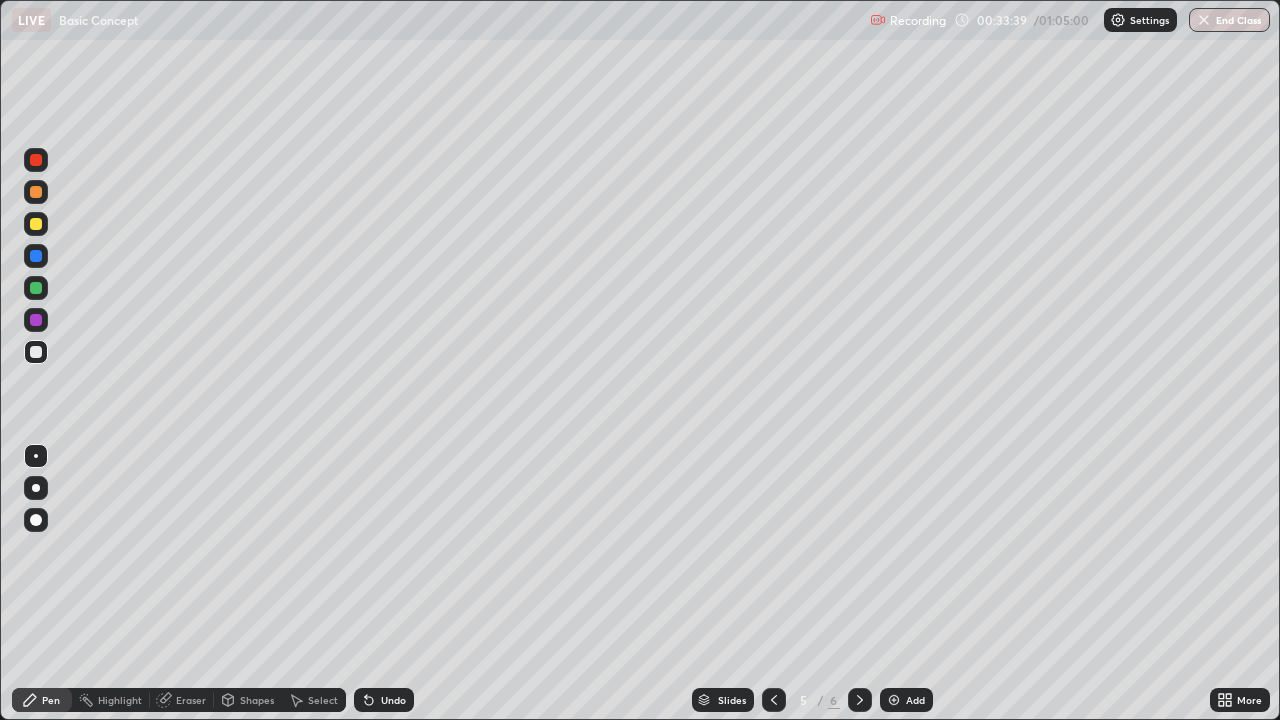 click on "Undo" at bounding box center [384, 700] 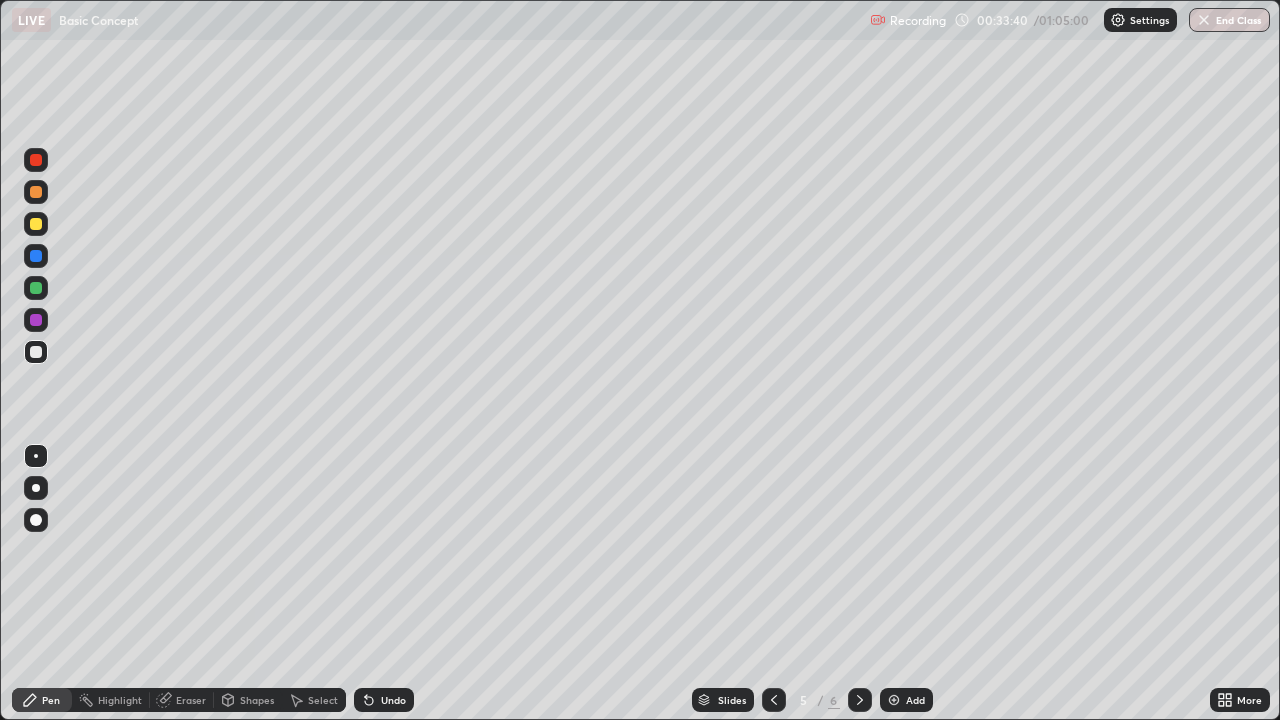click 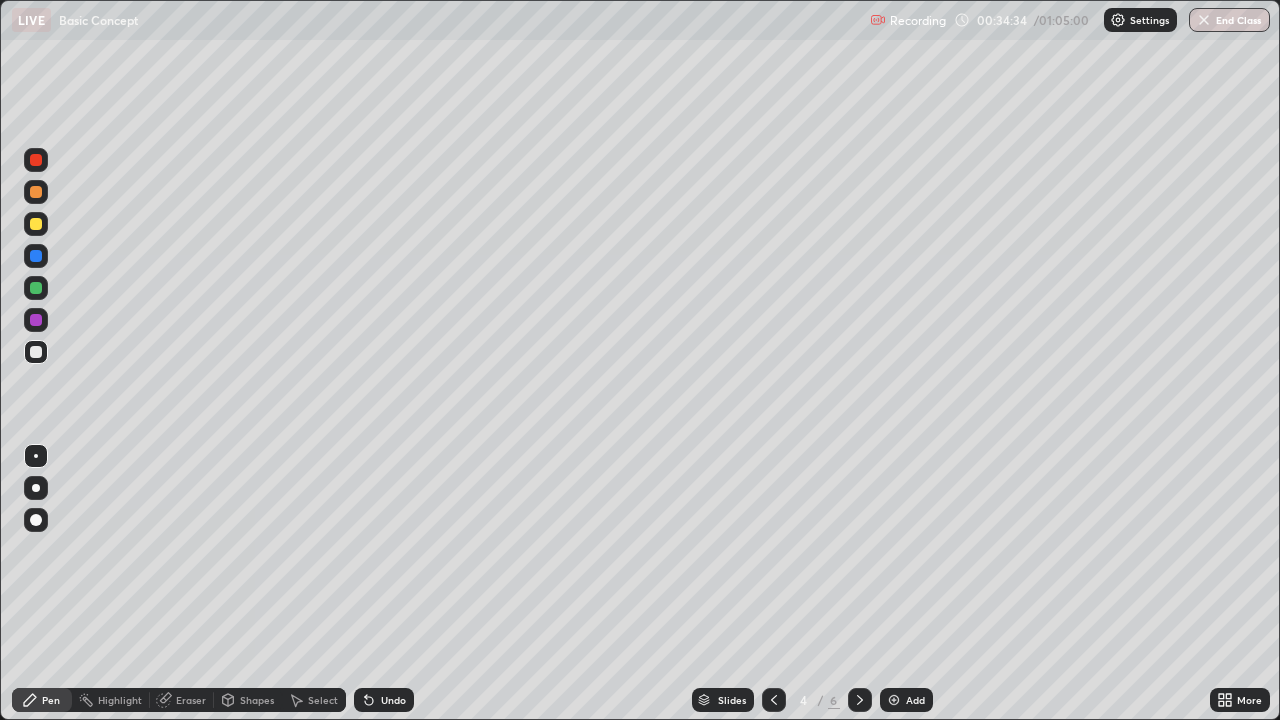 click at bounding box center (860, 700) 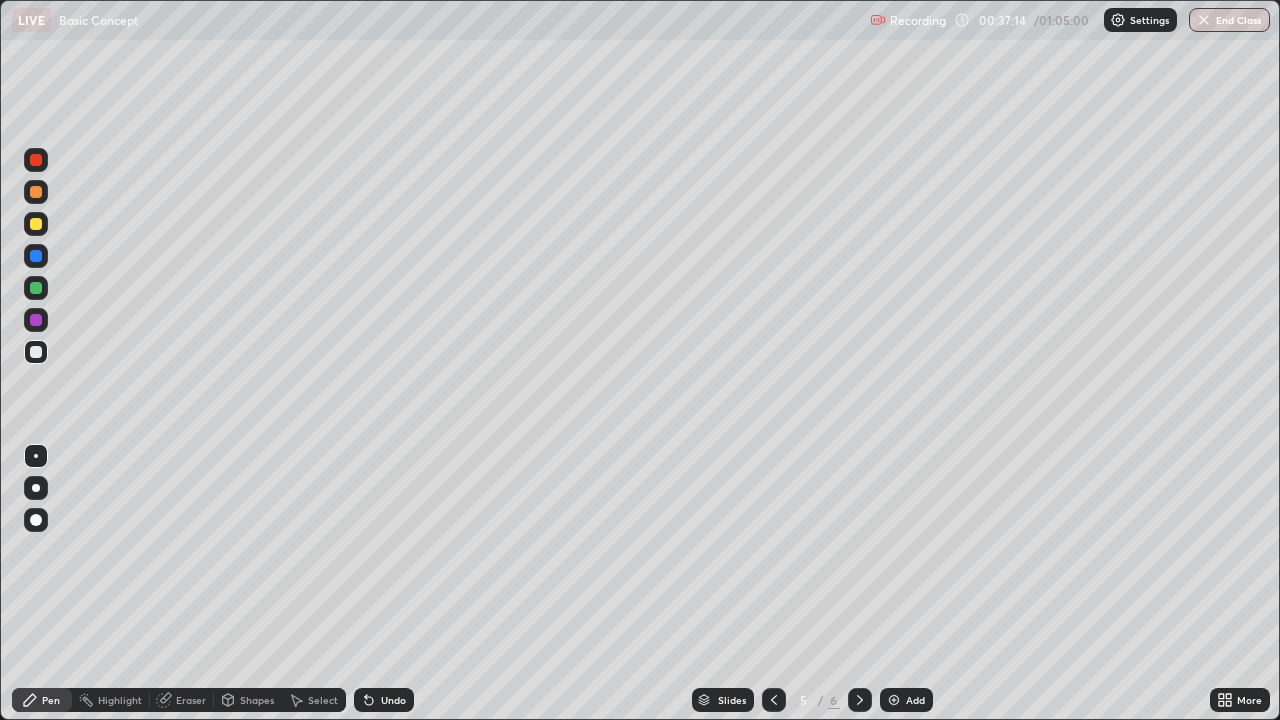 click on "Add" at bounding box center (915, 700) 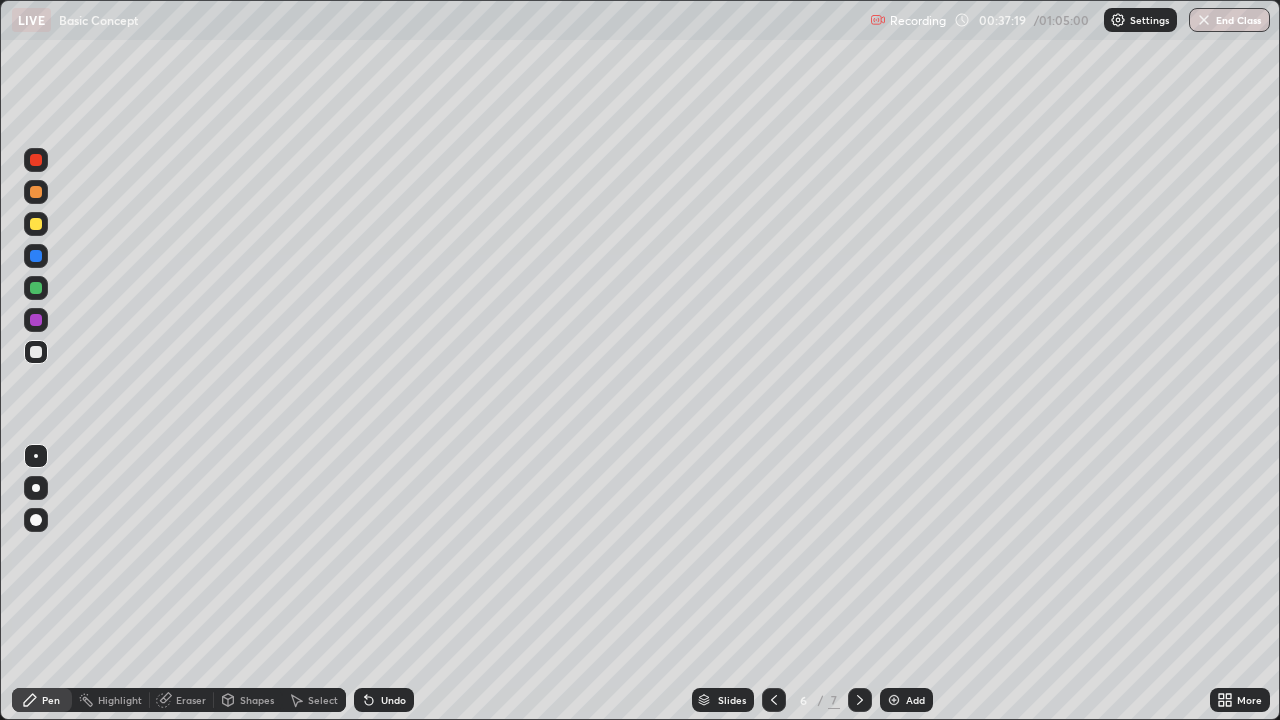 click at bounding box center (36, 224) 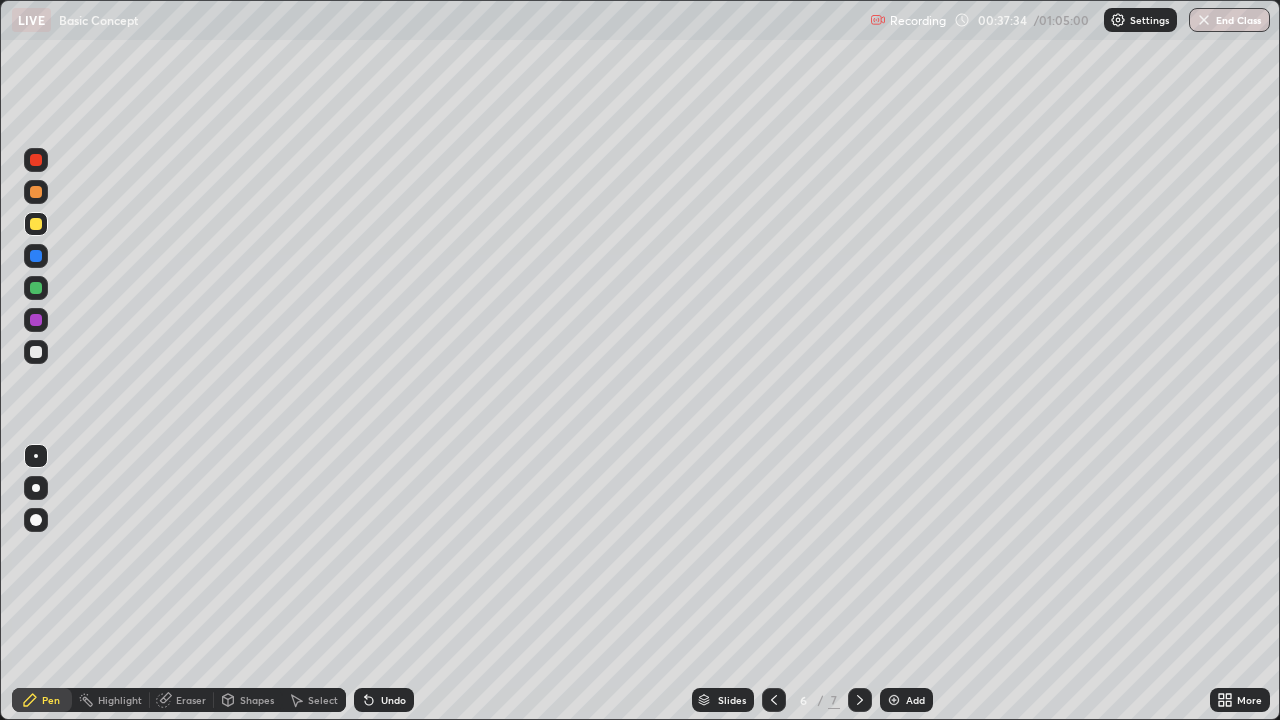 click at bounding box center [36, 352] 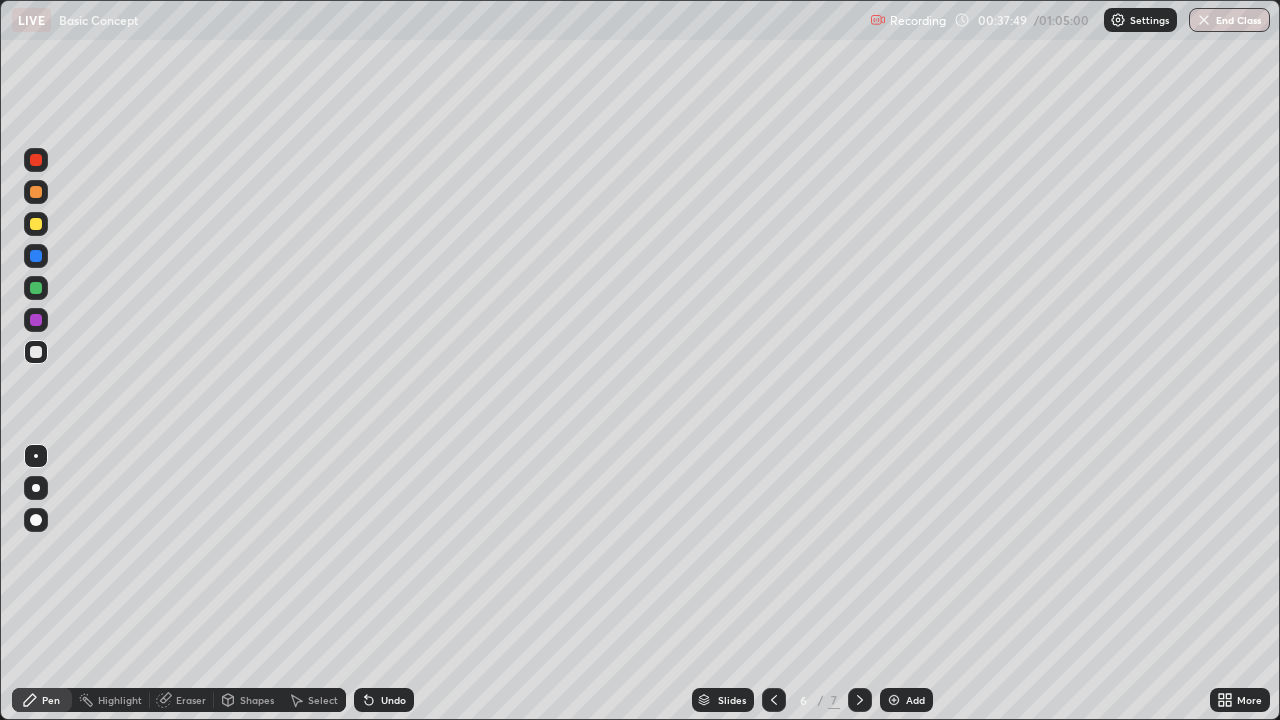 click on "Undo" at bounding box center [393, 700] 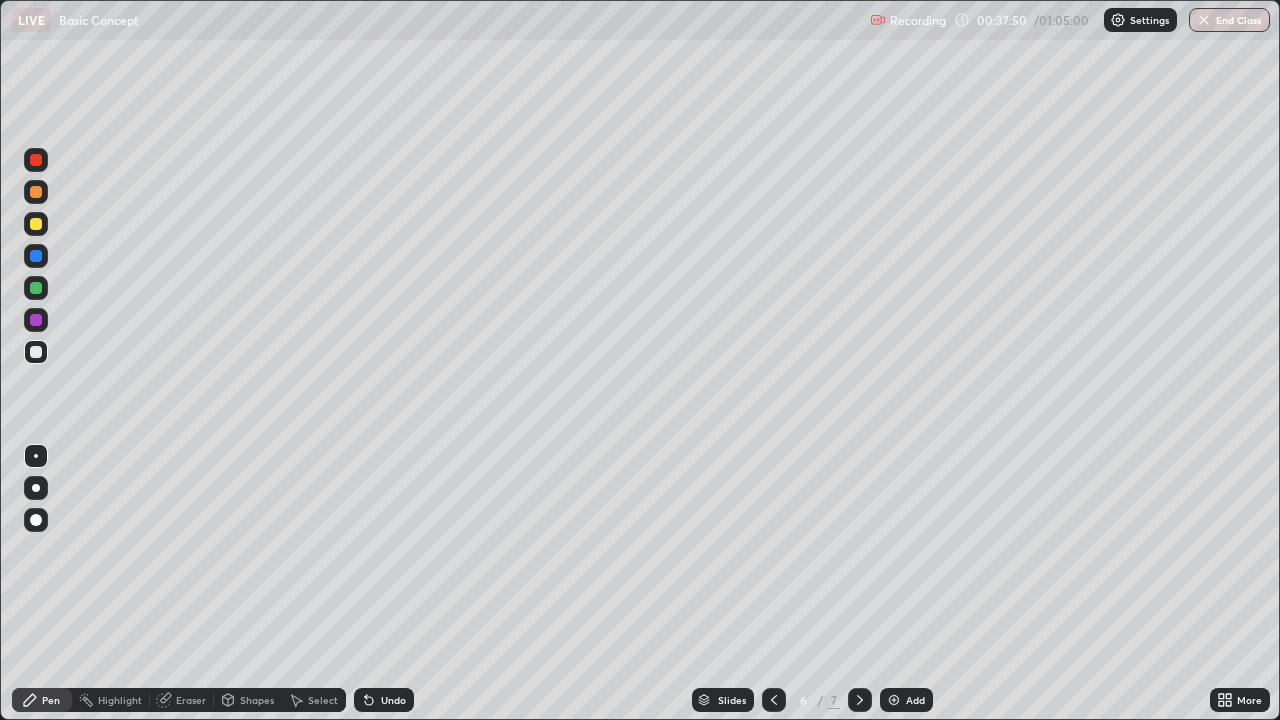click on "Undo" at bounding box center [384, 700] 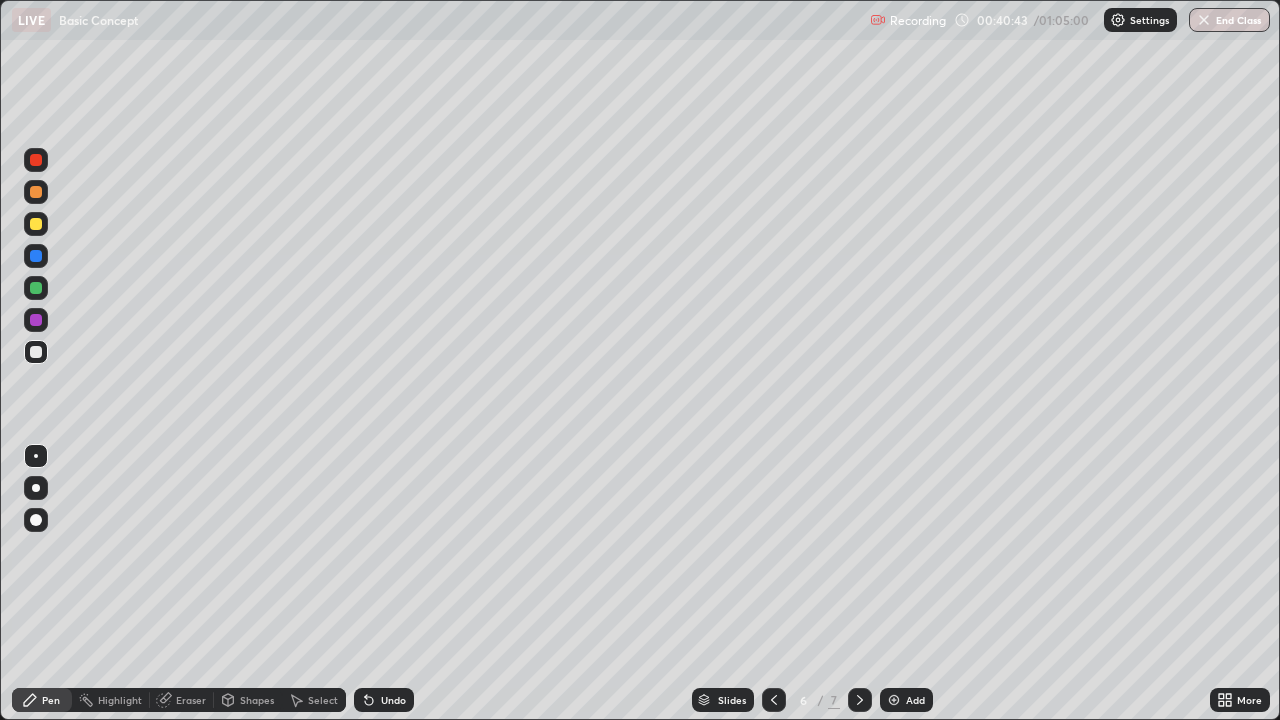click on "Add" at bounding box center [906, 700] 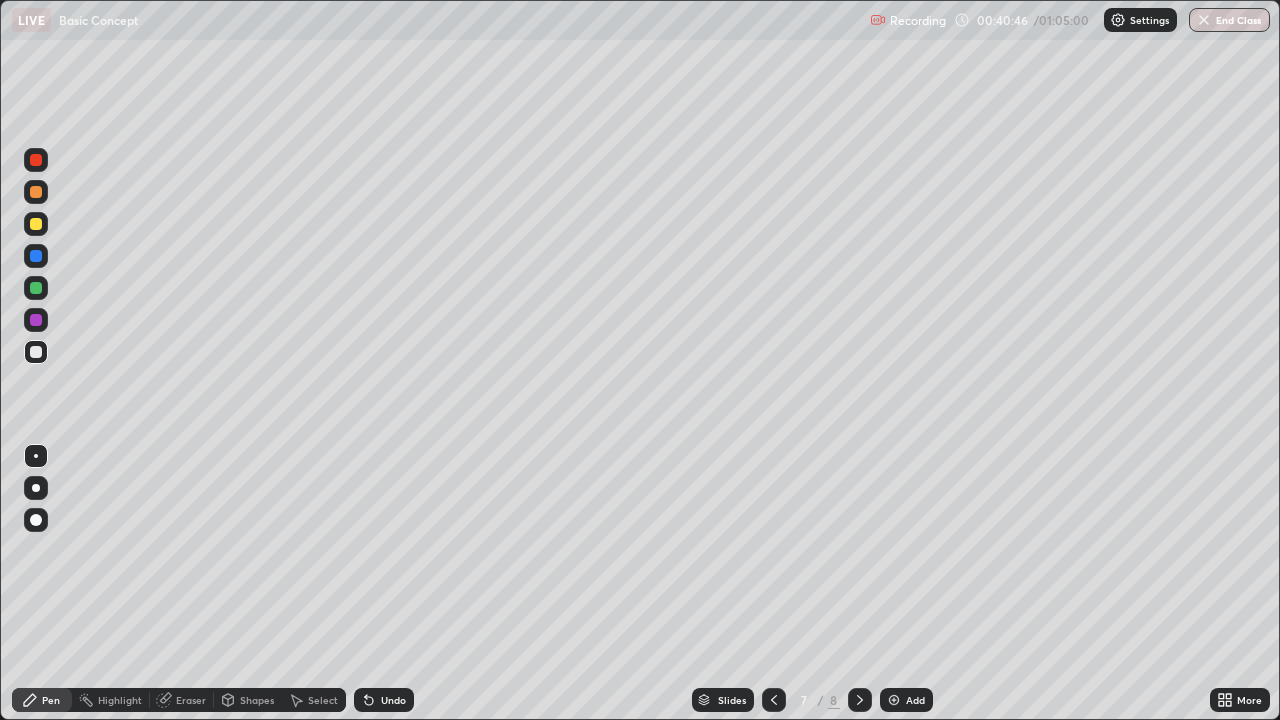 click at bounding box center (36, 224) 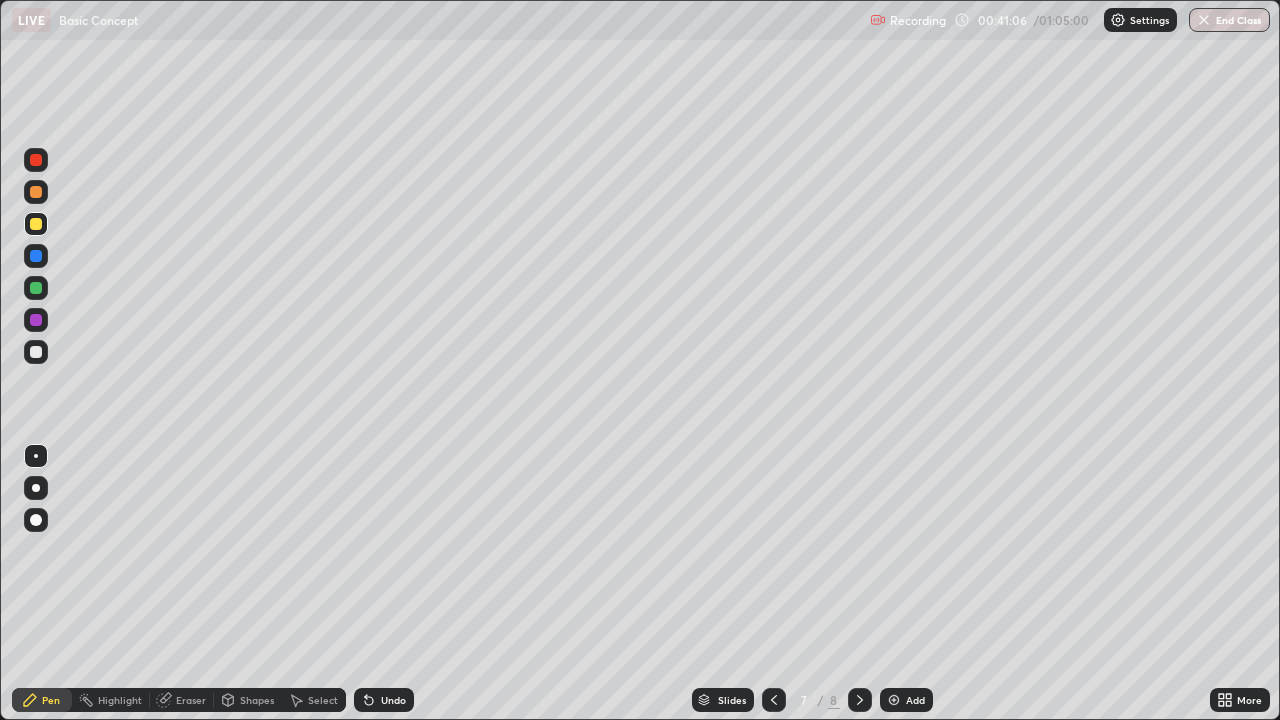click on "Eraser" at bounding box center (191, 700) 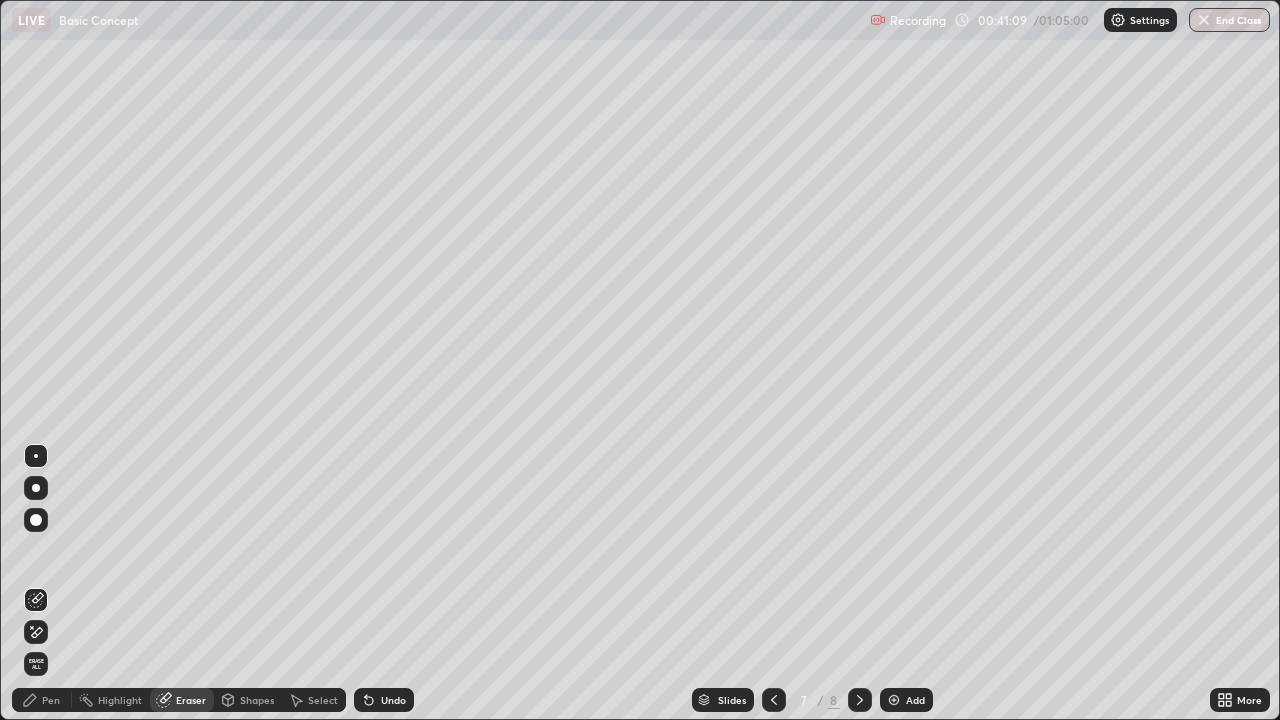 click on "Pen" at bounding box center [42, 700] 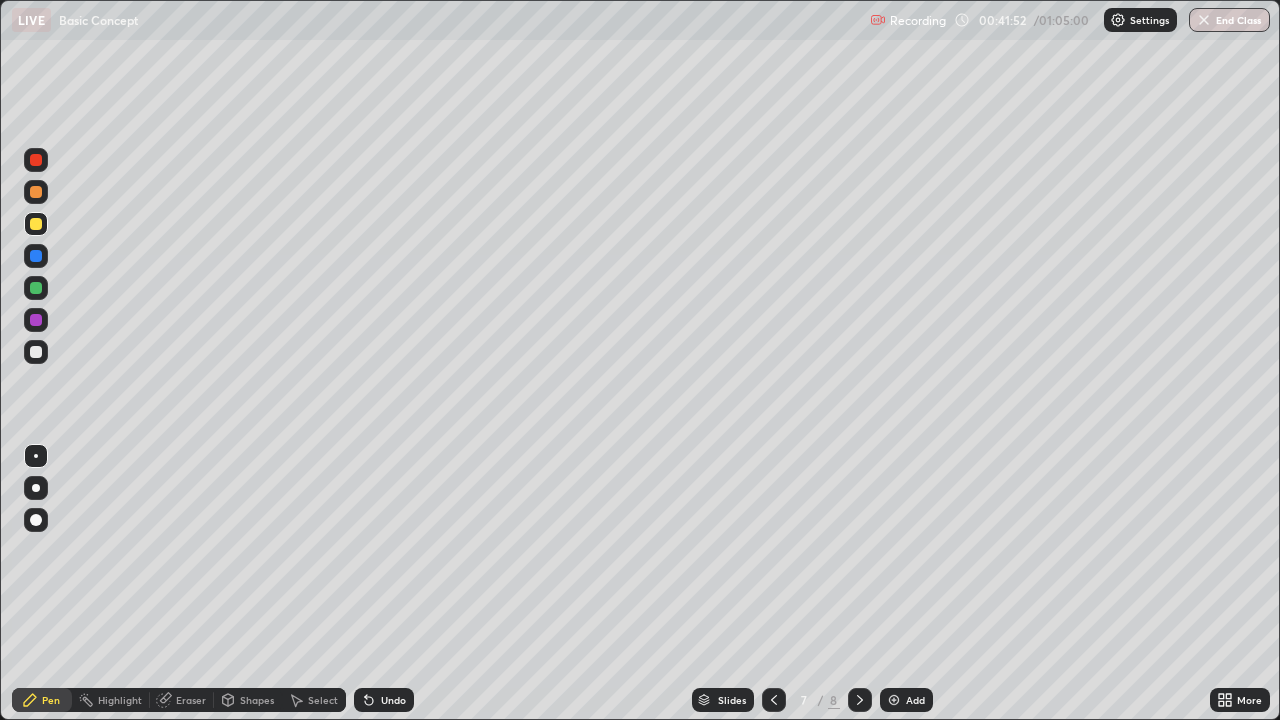 click at bounding box center [36, 352] 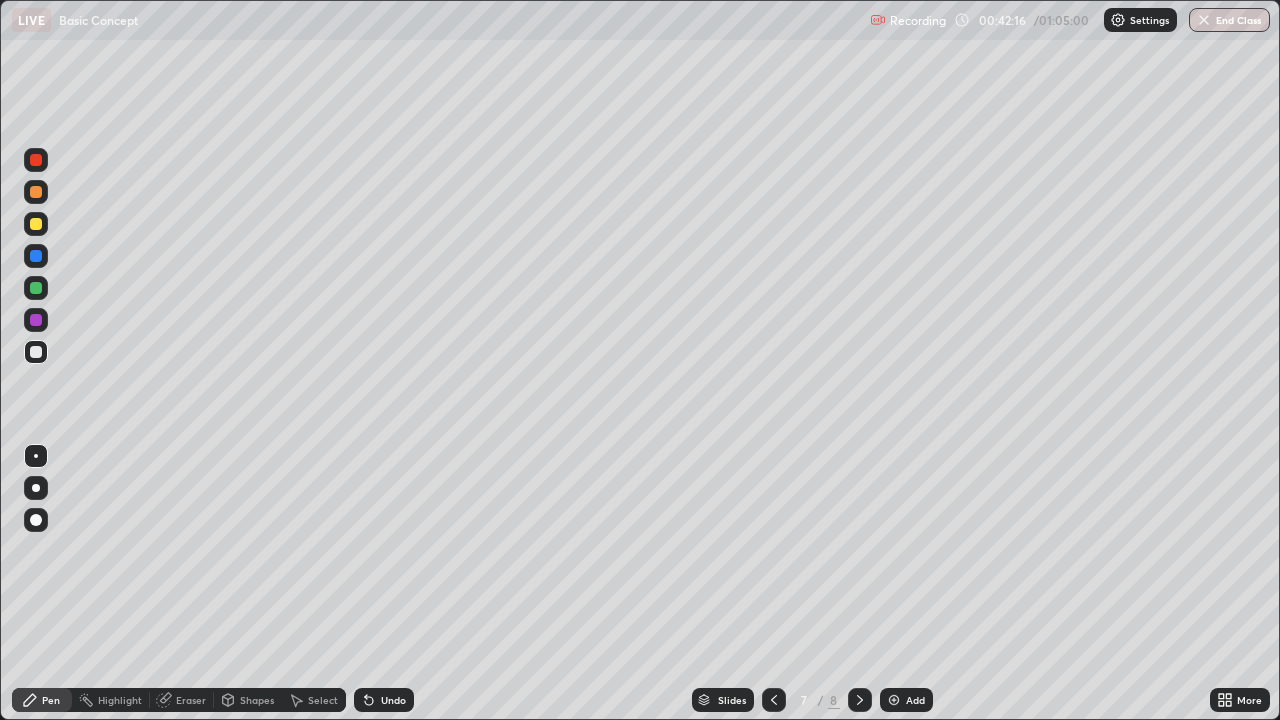 click on "Undo" at bounding box center [393, 700] 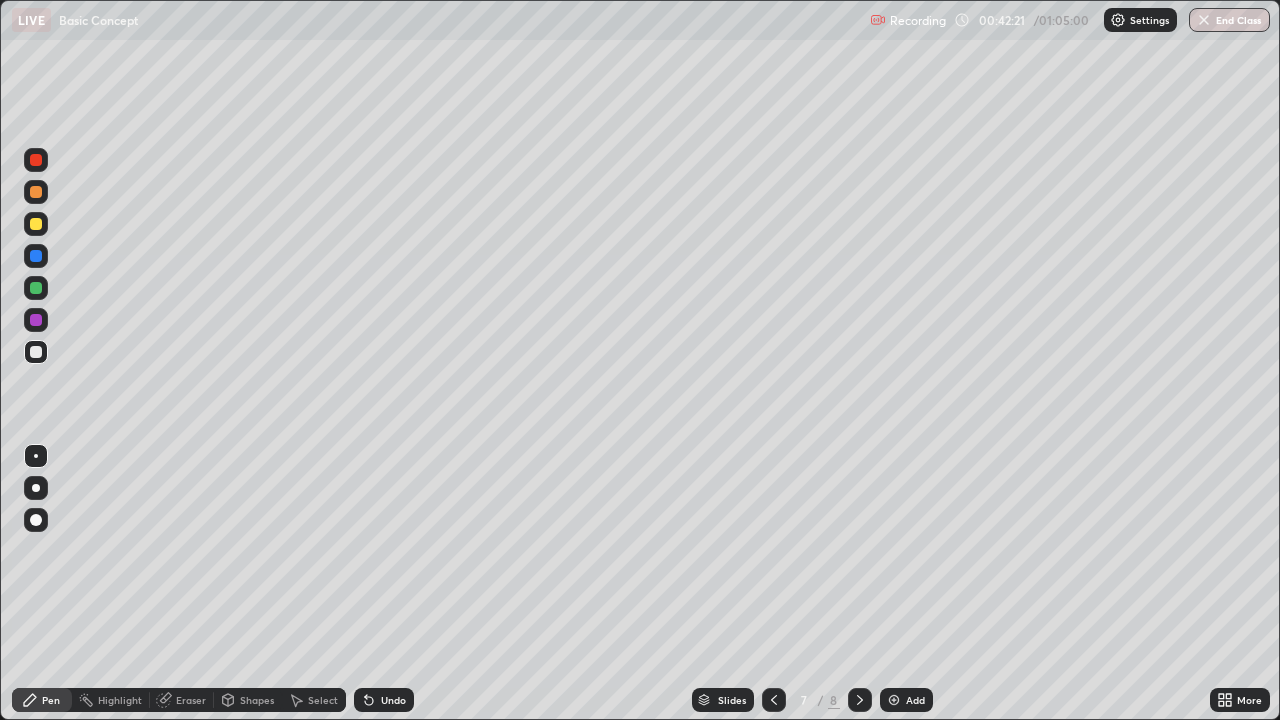 click on "Undo" at bounding box center [393, 700] 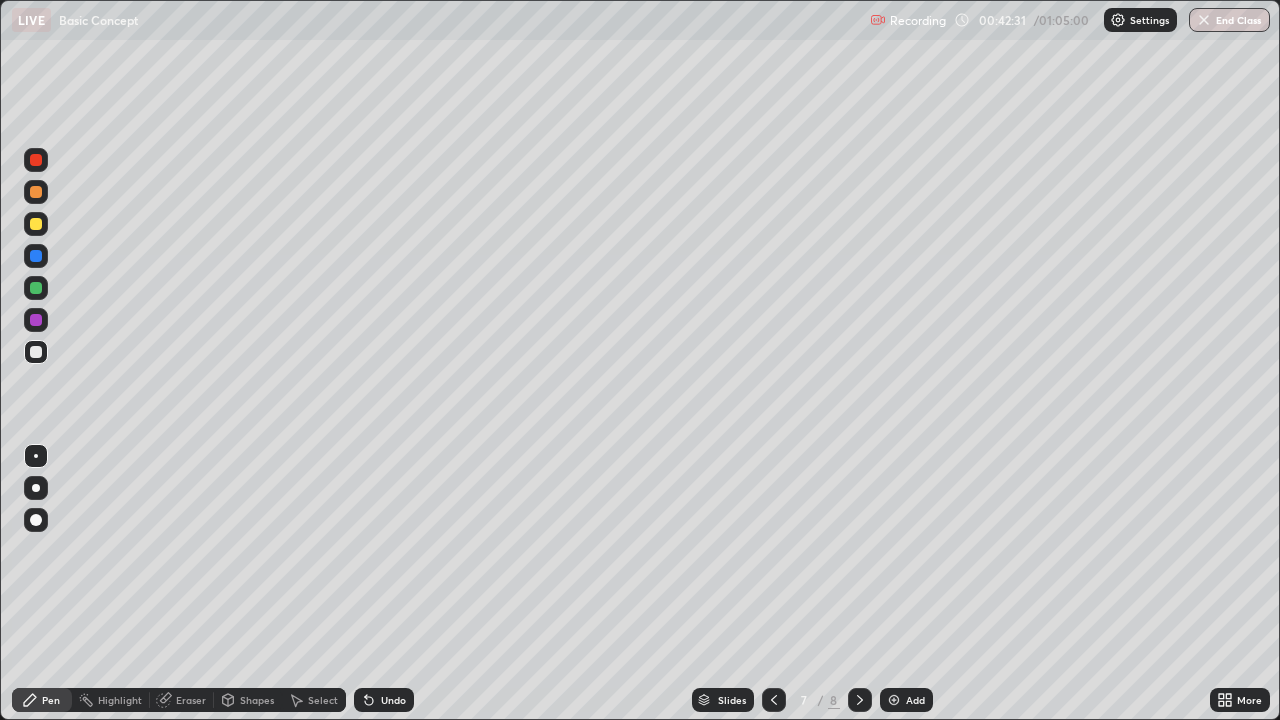 click on "Eraser" at bounding box center (191, 700) 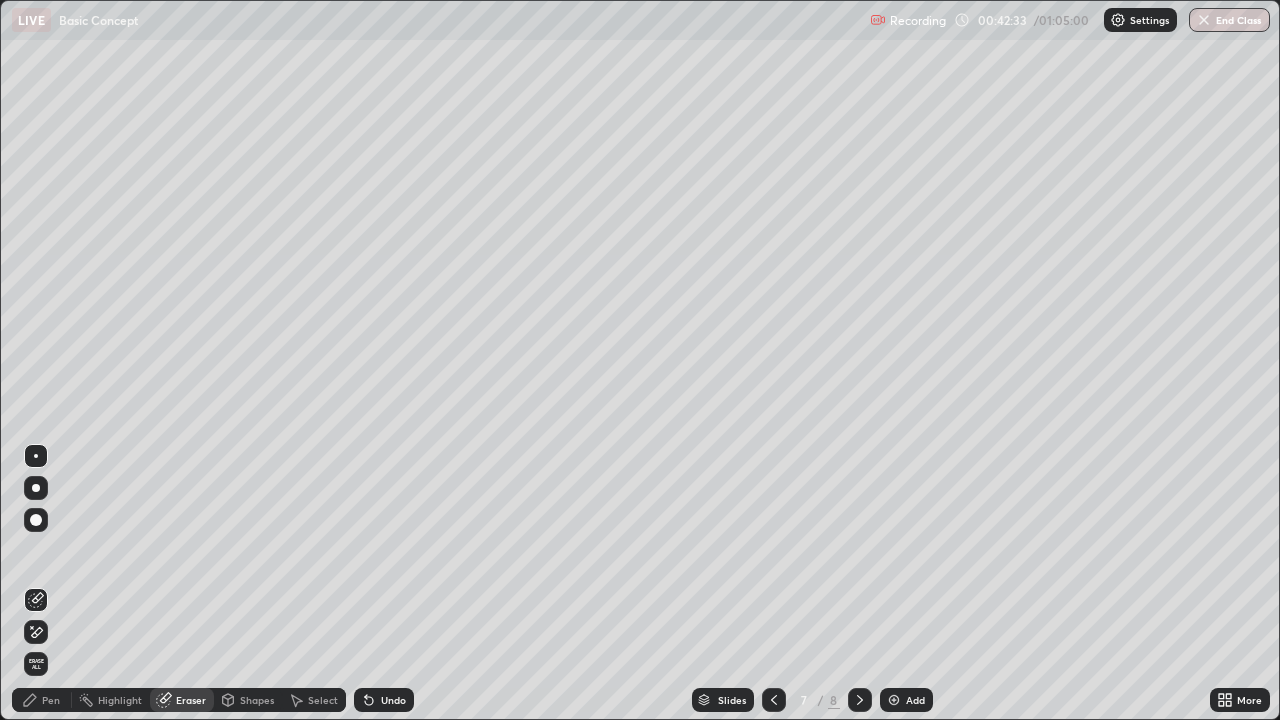 click on "Pen" at bounding box center [42, 700] 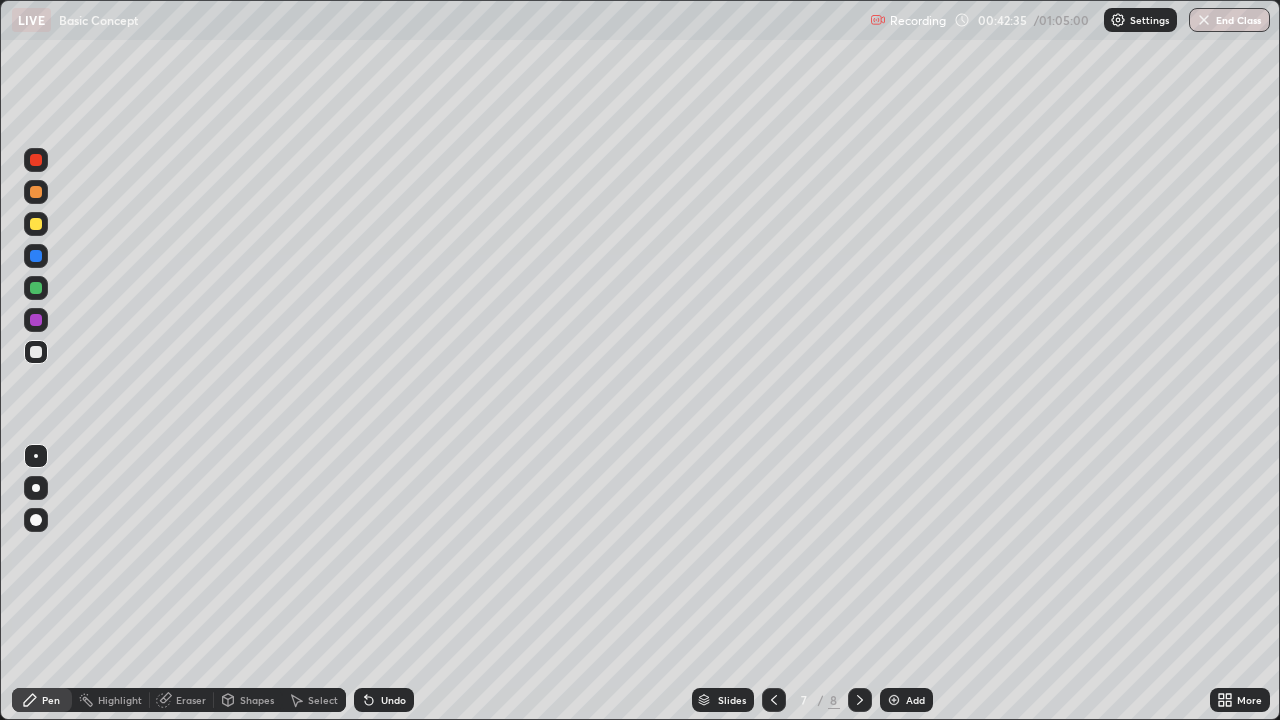 click at bounding box center [36, 224] 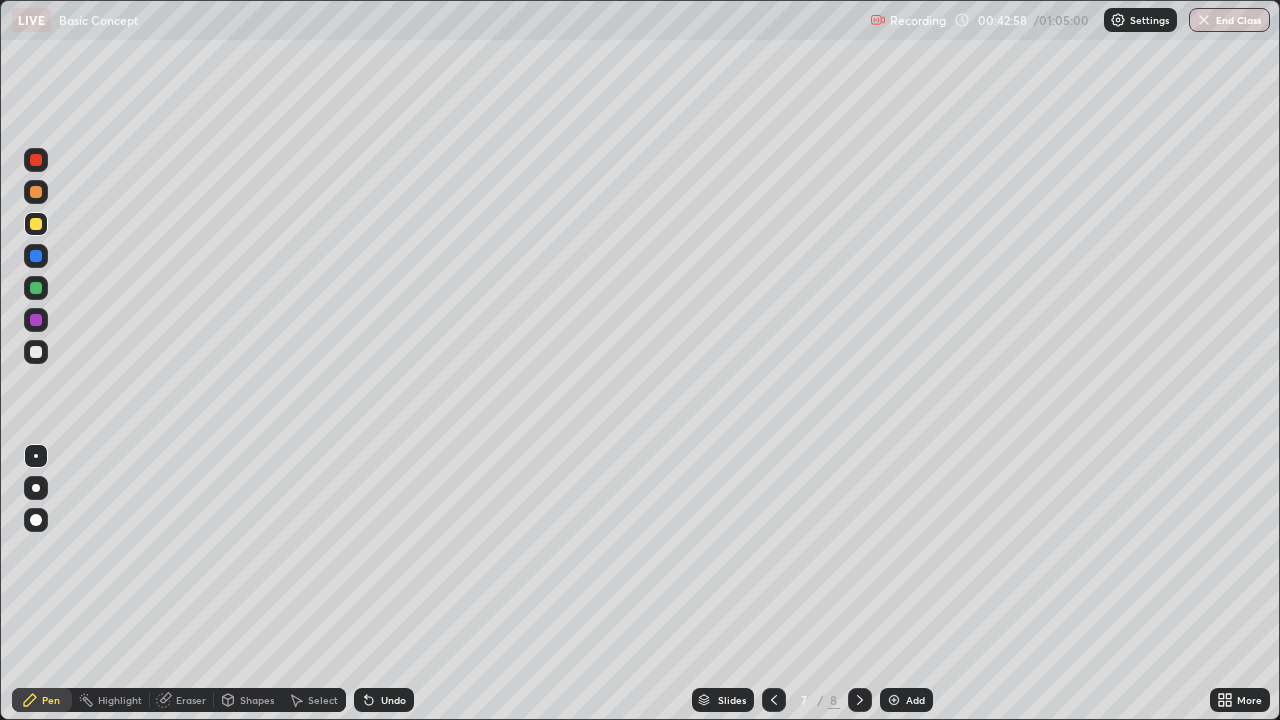 click on "Undo" at bounding box center (384, 700) 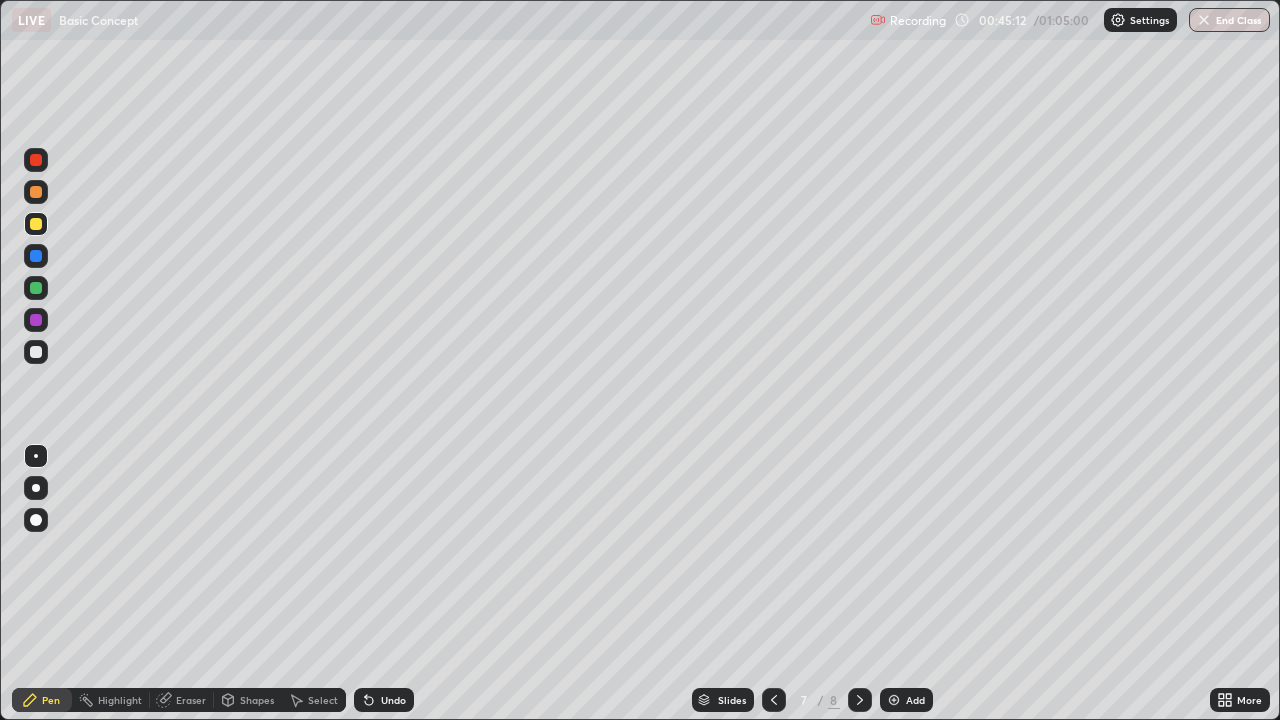 click at bounding box center (36, 352) 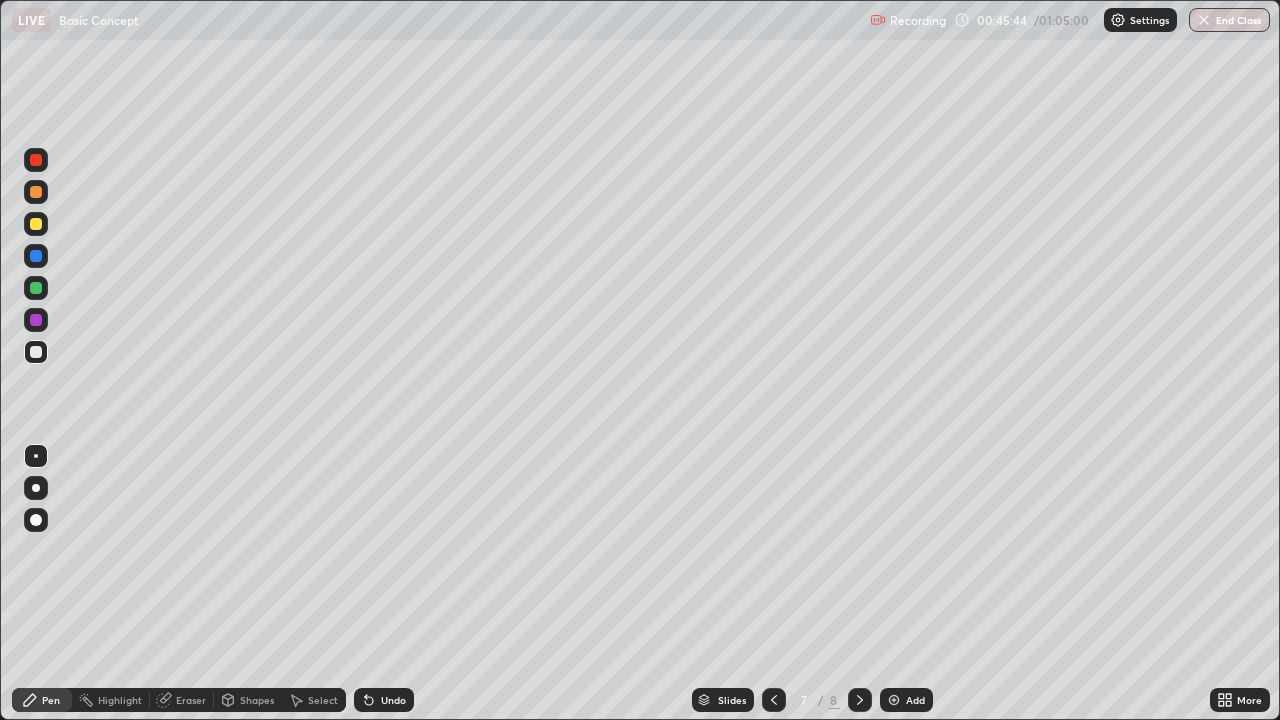 click on "Undo" at bounding box center [384, 700] 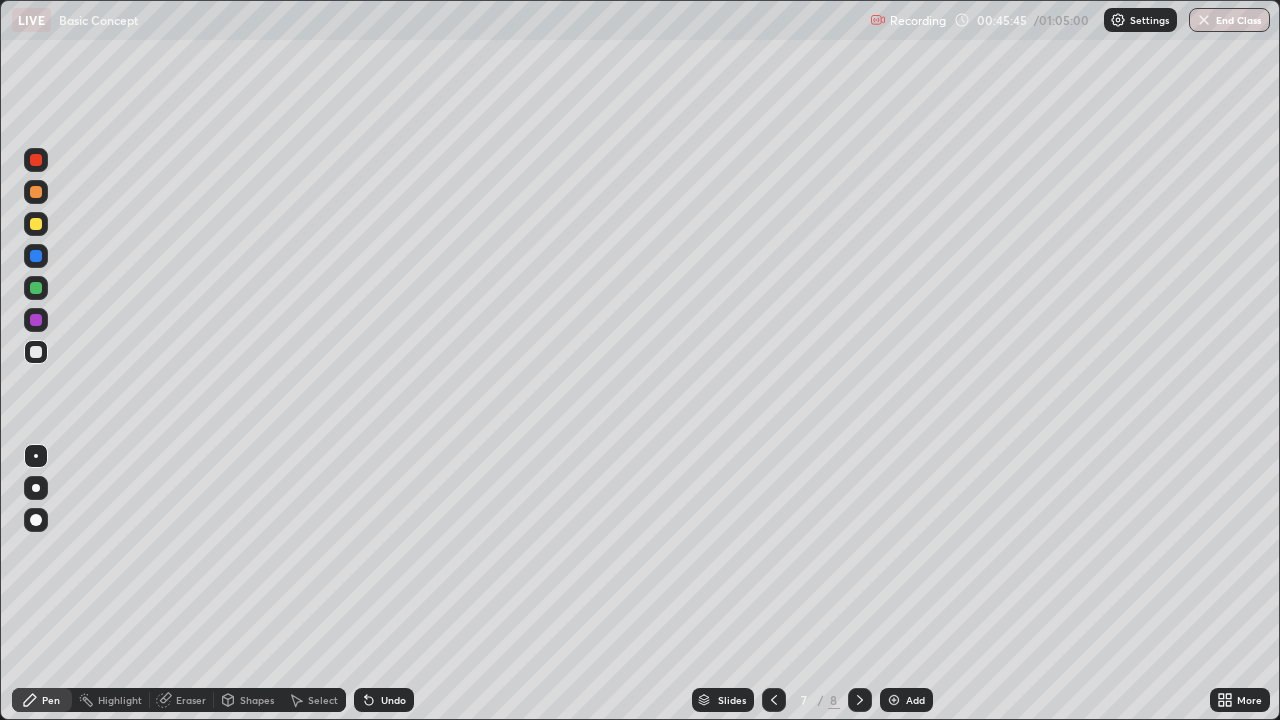click on "Undo" at bounding box center [384, 700] 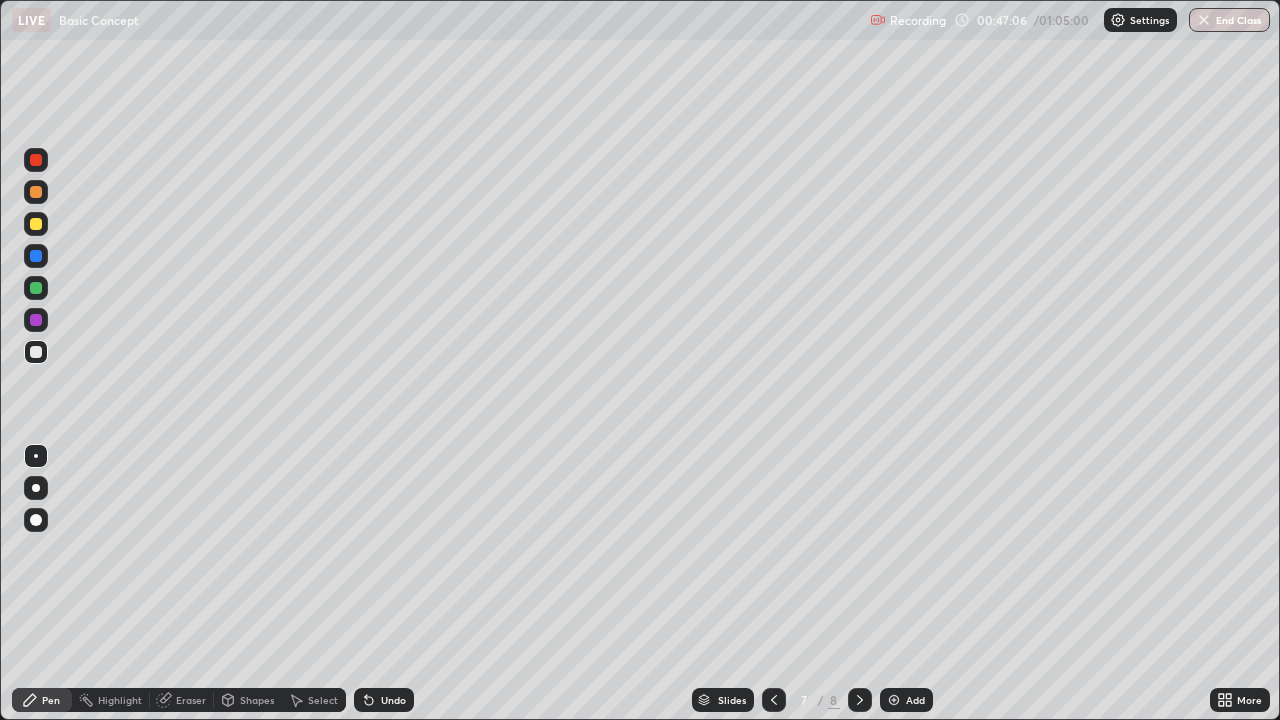 click 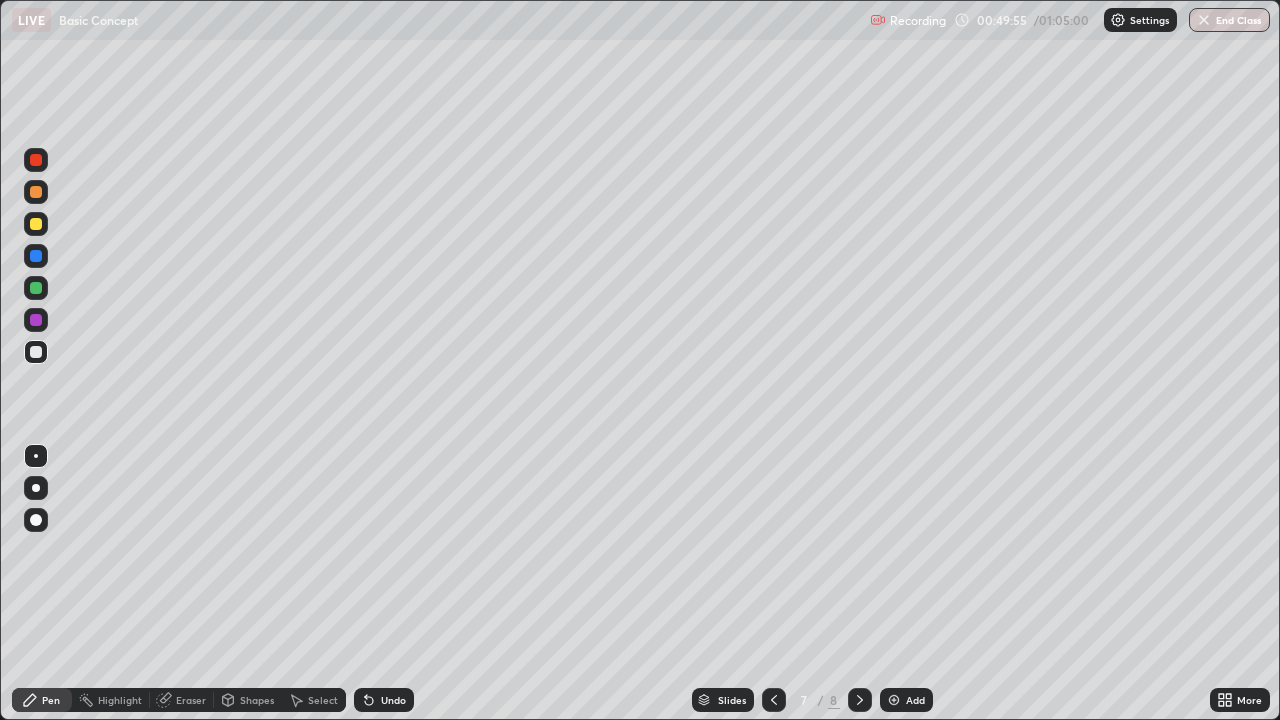 click on "Add" at bounding box center [915, 700] 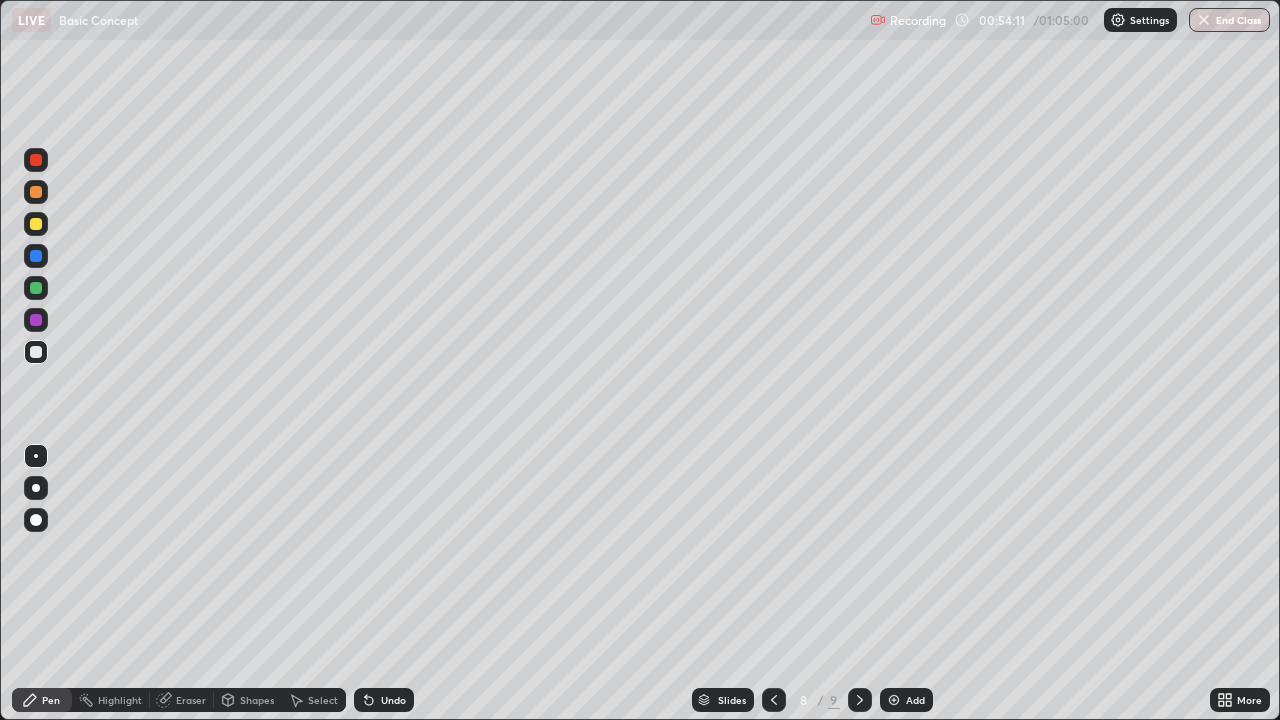 click 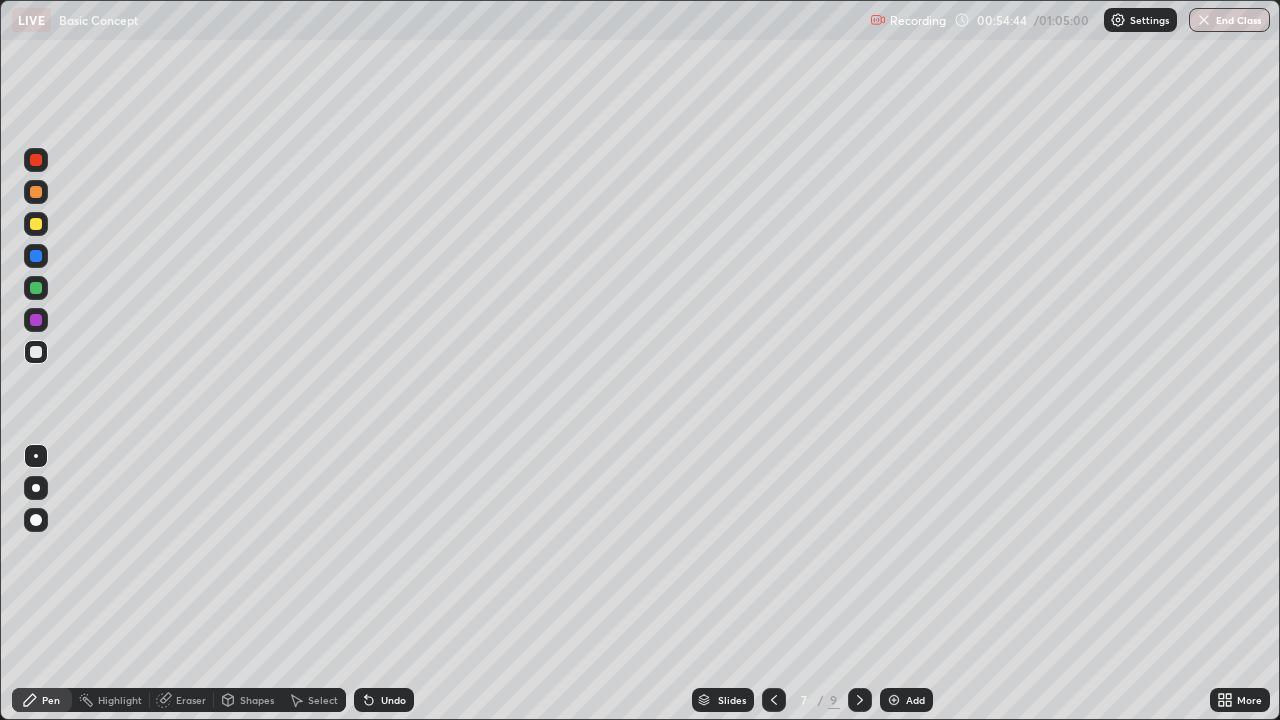 click 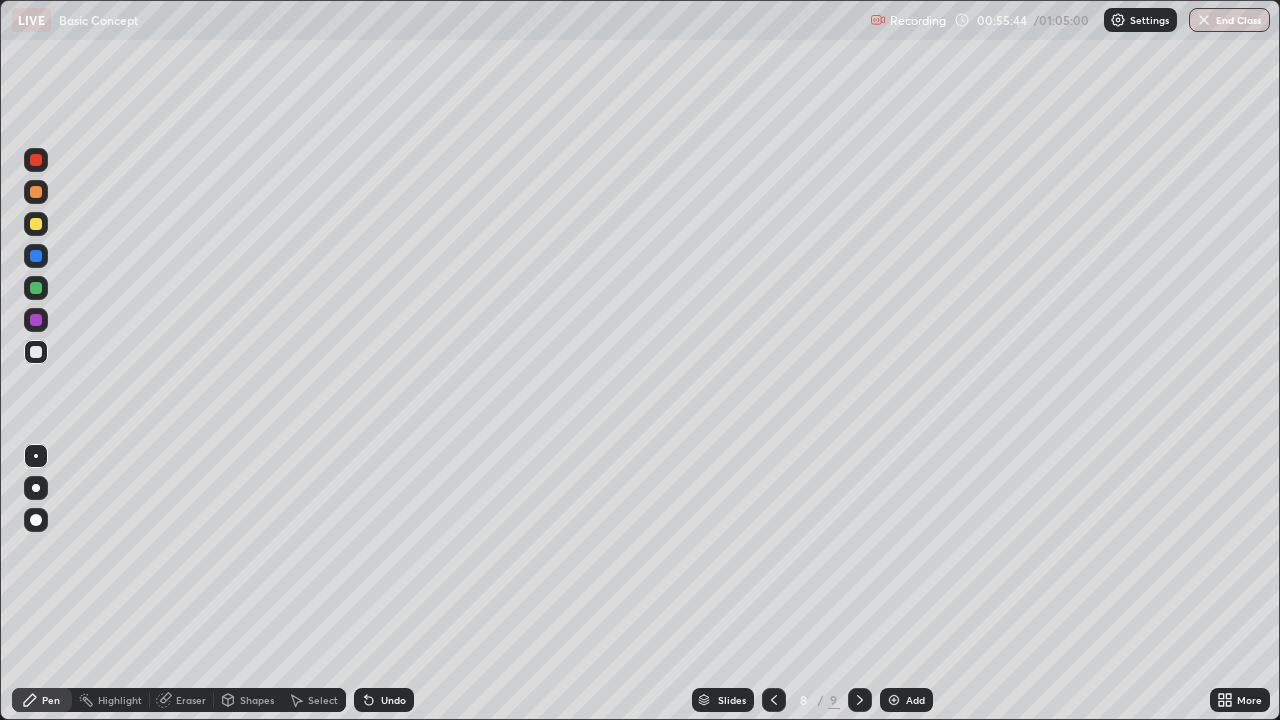 click at bounding box center [36, 224] 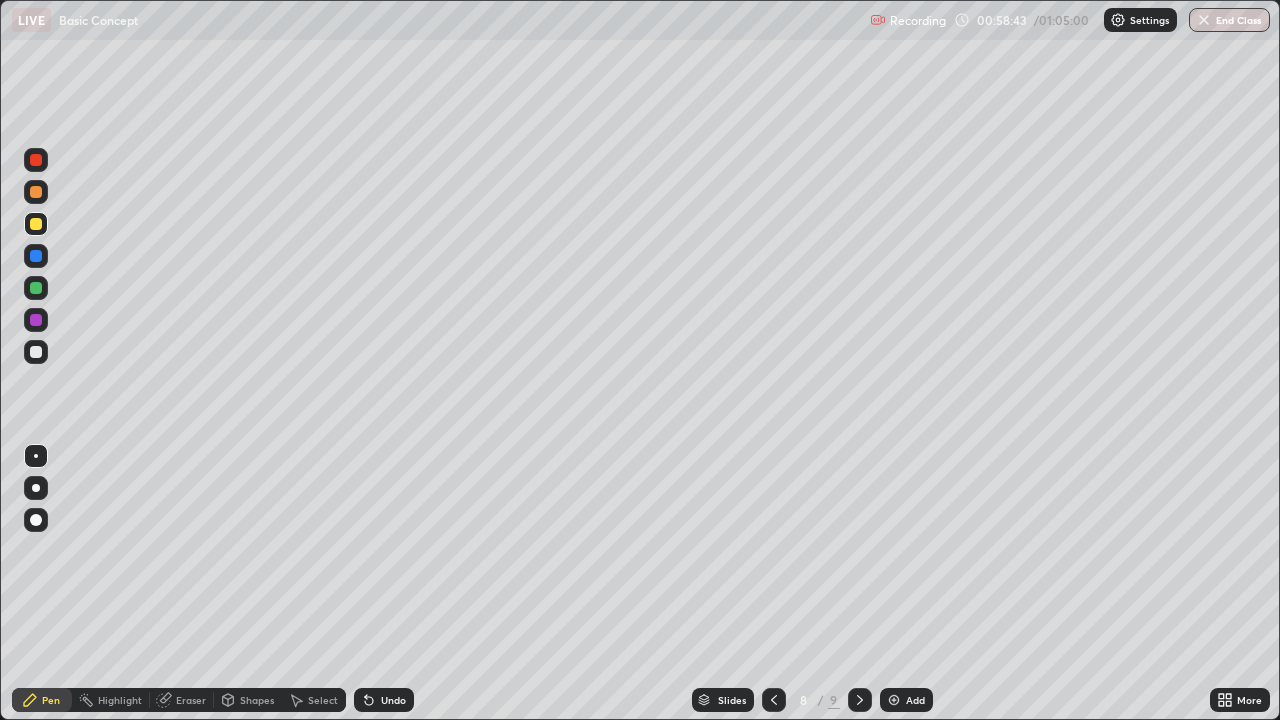 click 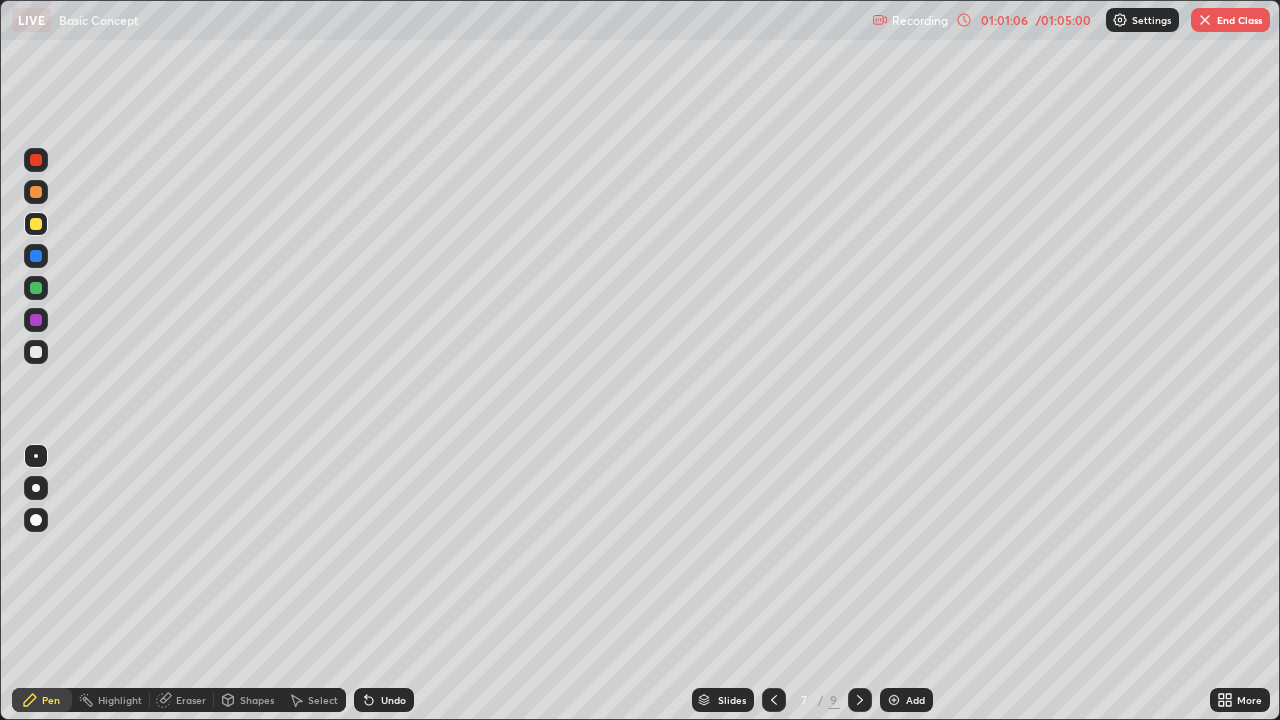 click 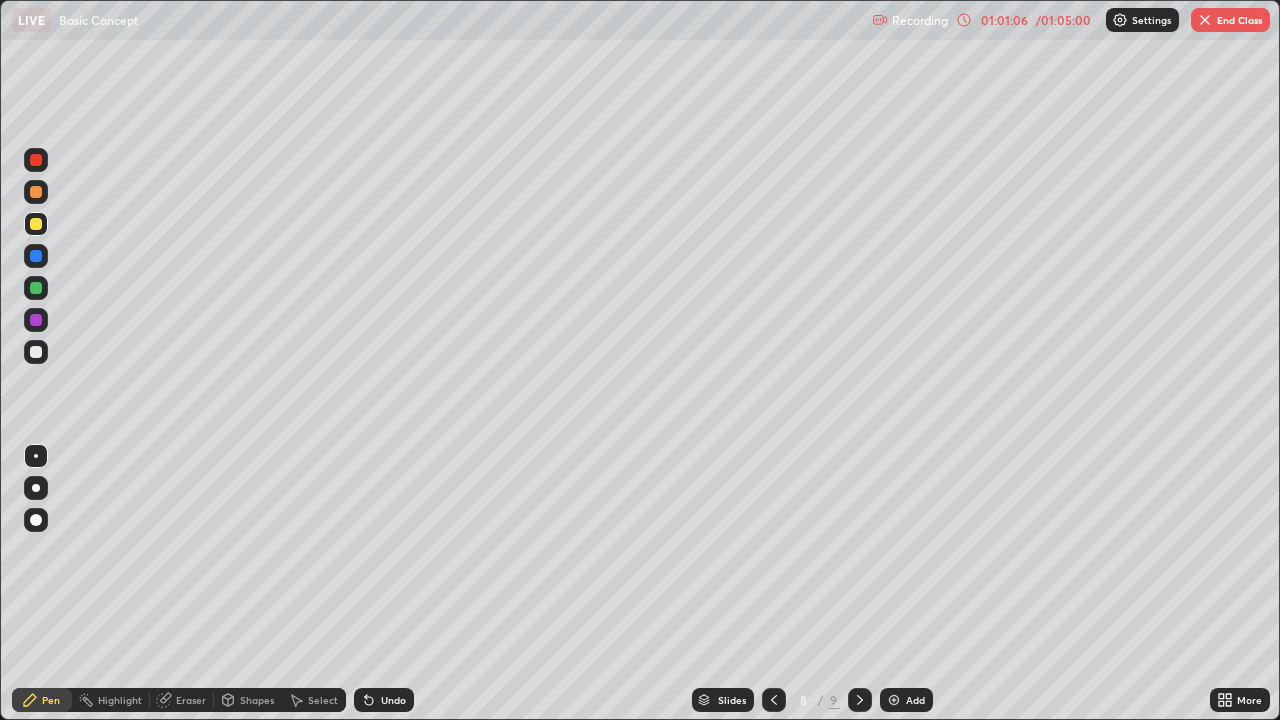 click 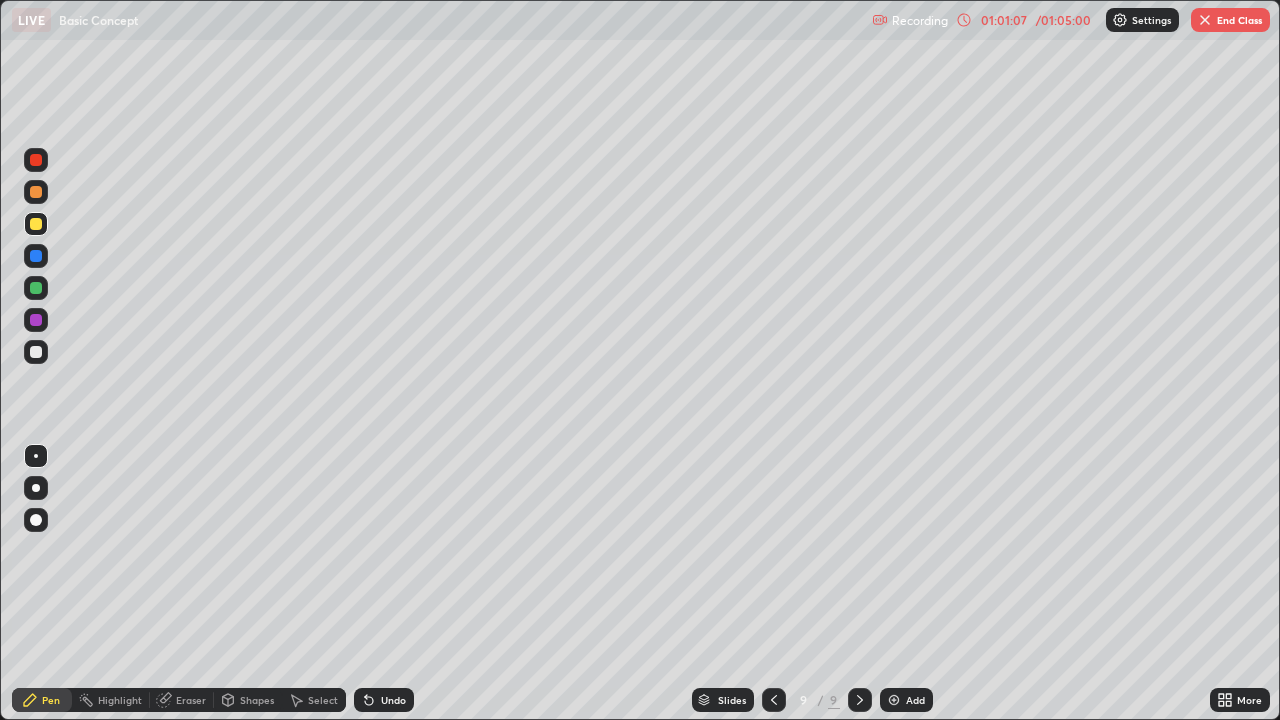 click on "Add" at bounding box center [906, 700] 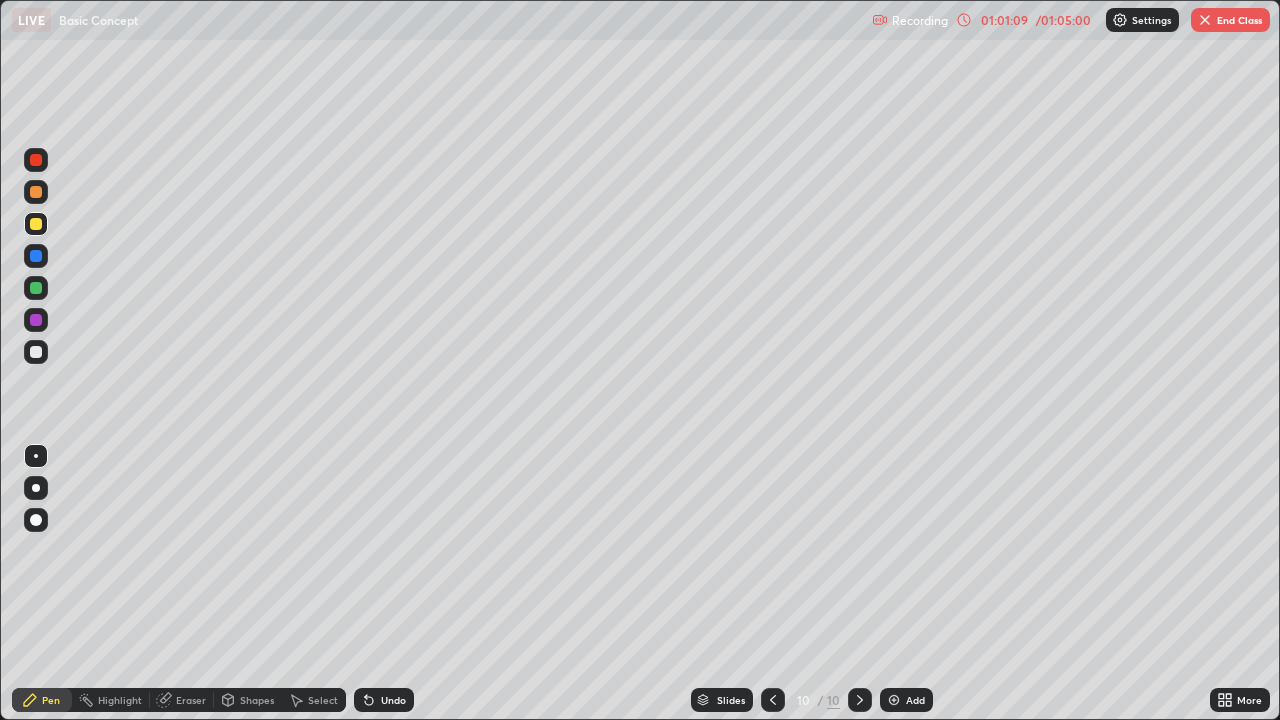 click 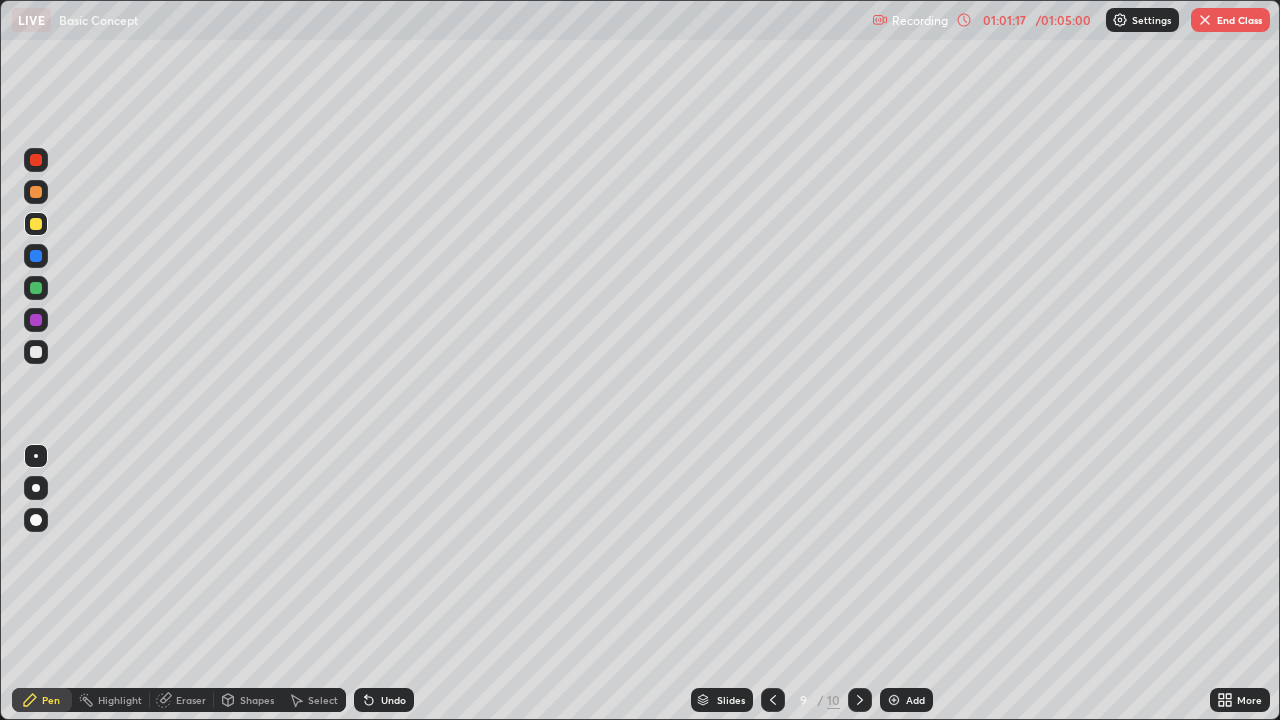 click on "Undo" at bounding box center (384, 700) 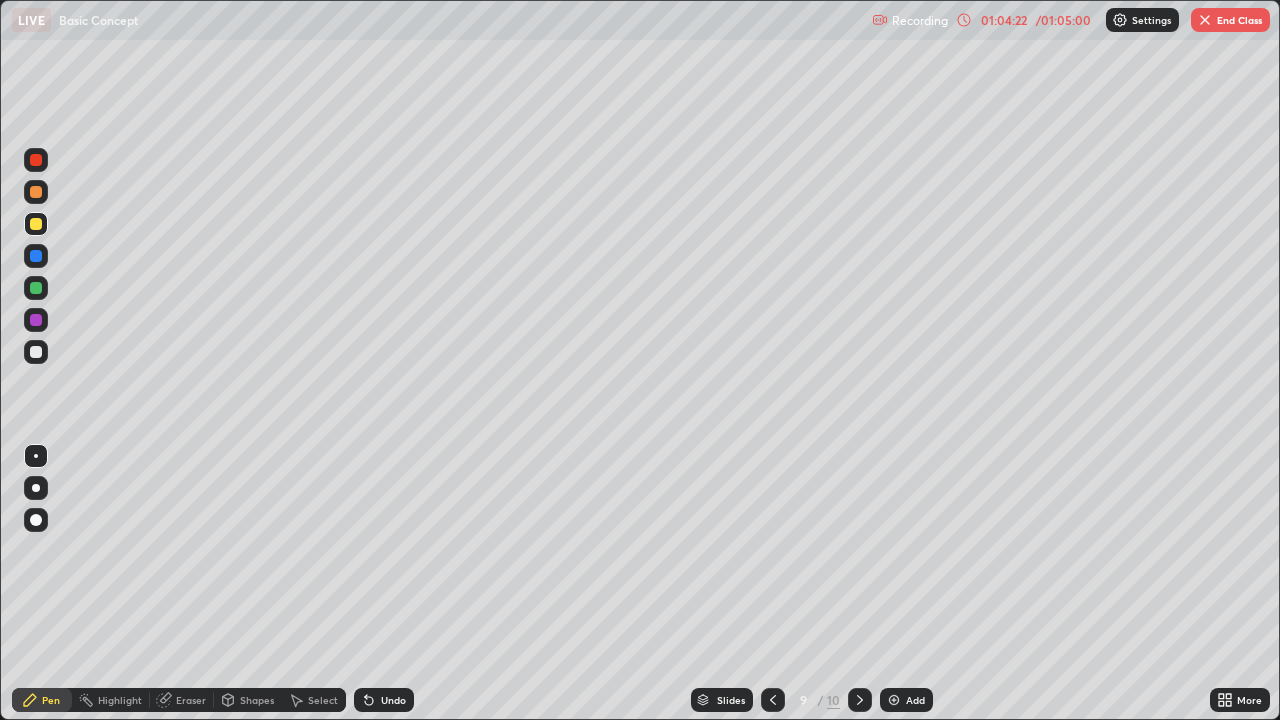 click on "End Class" at bounding box center [1230, 20] 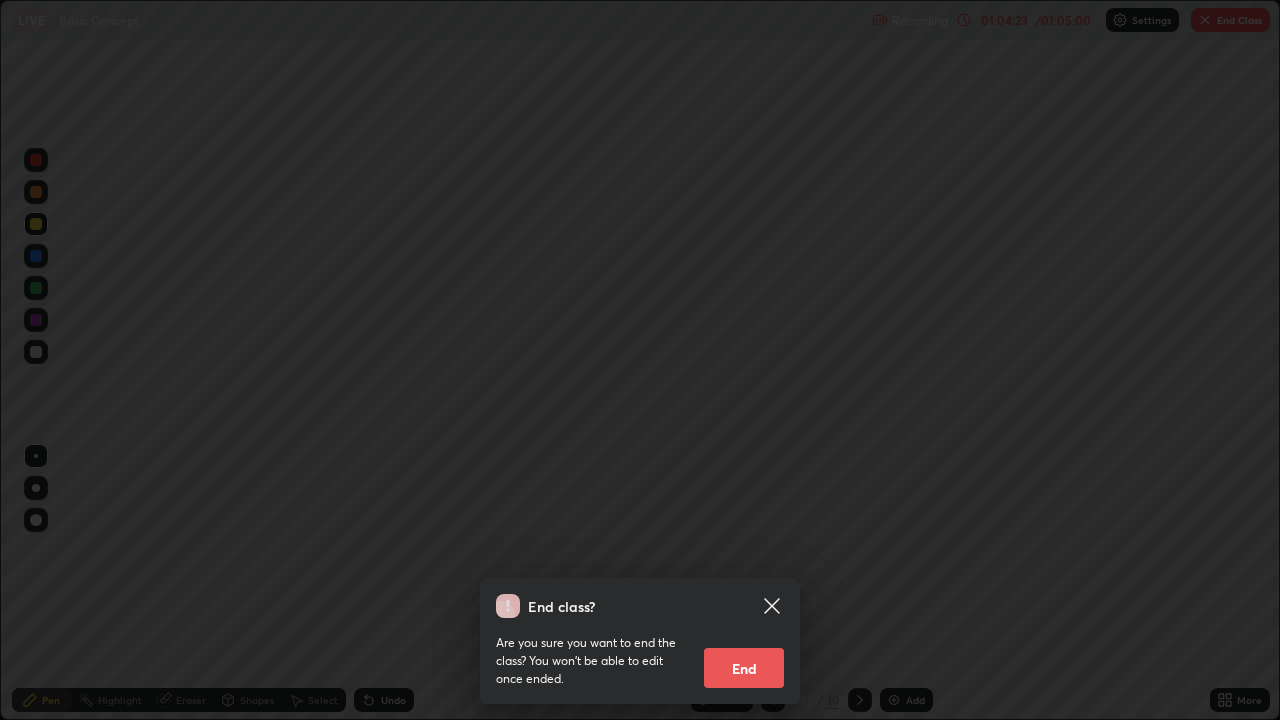 click on "End" at bounding box center (744, 668) 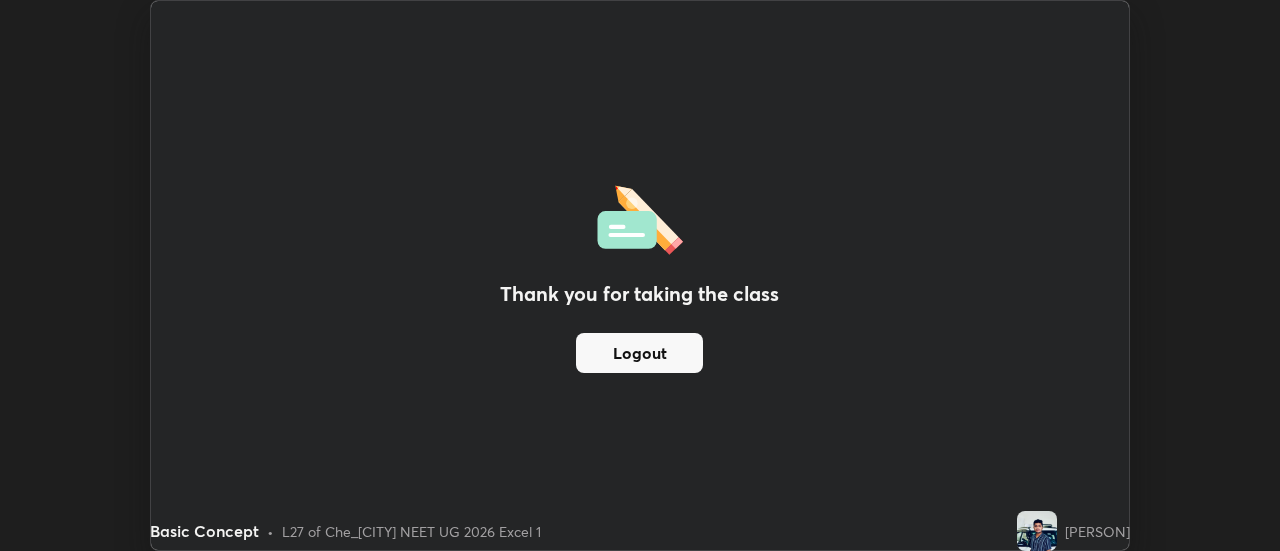 scroll, scrollTop: 551, scrollLeft: 1280, axis: both 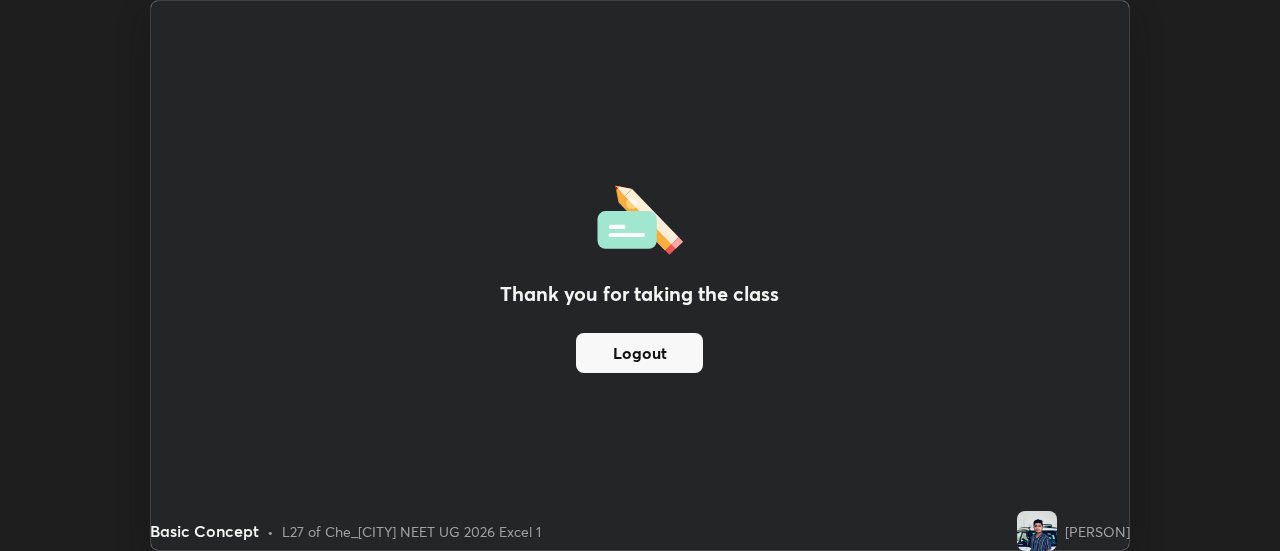 click on "Thank you for taking the class Logout Setting up your live class" at bounding box center [640, 275] 